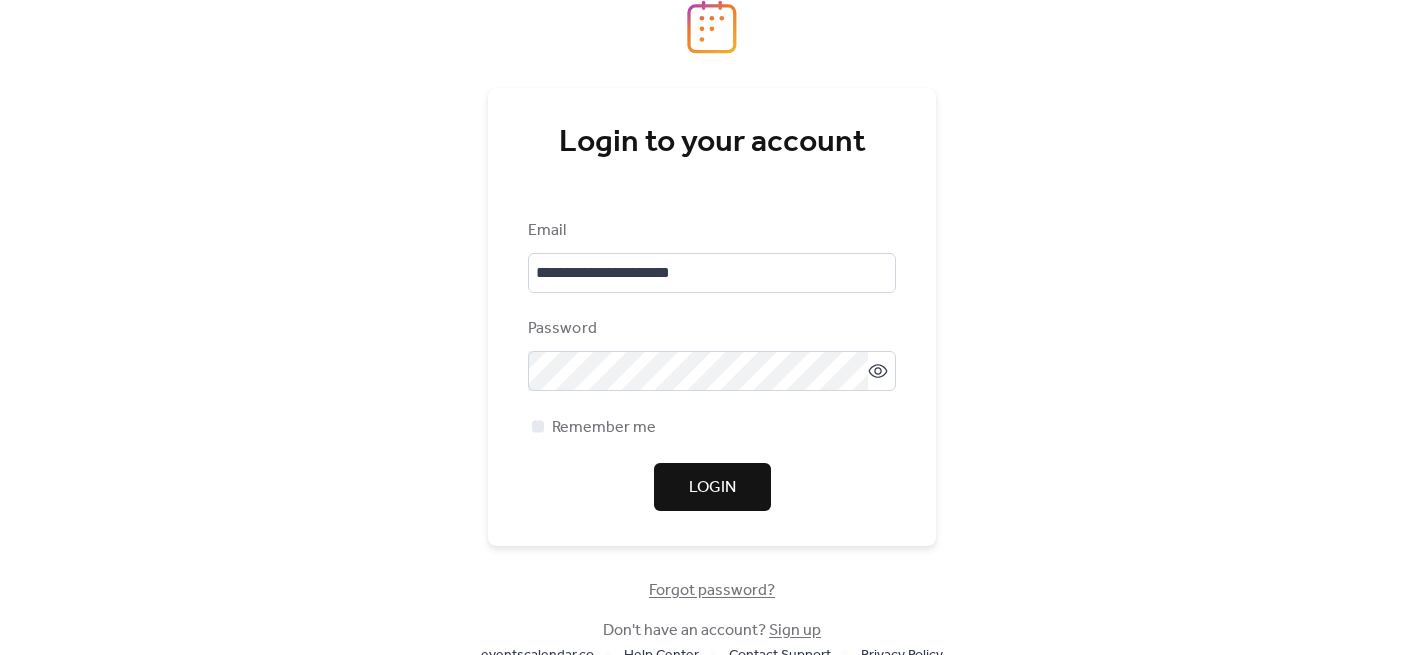 scroll, scrollTop: 0, scrollLeft: 0, axis: both 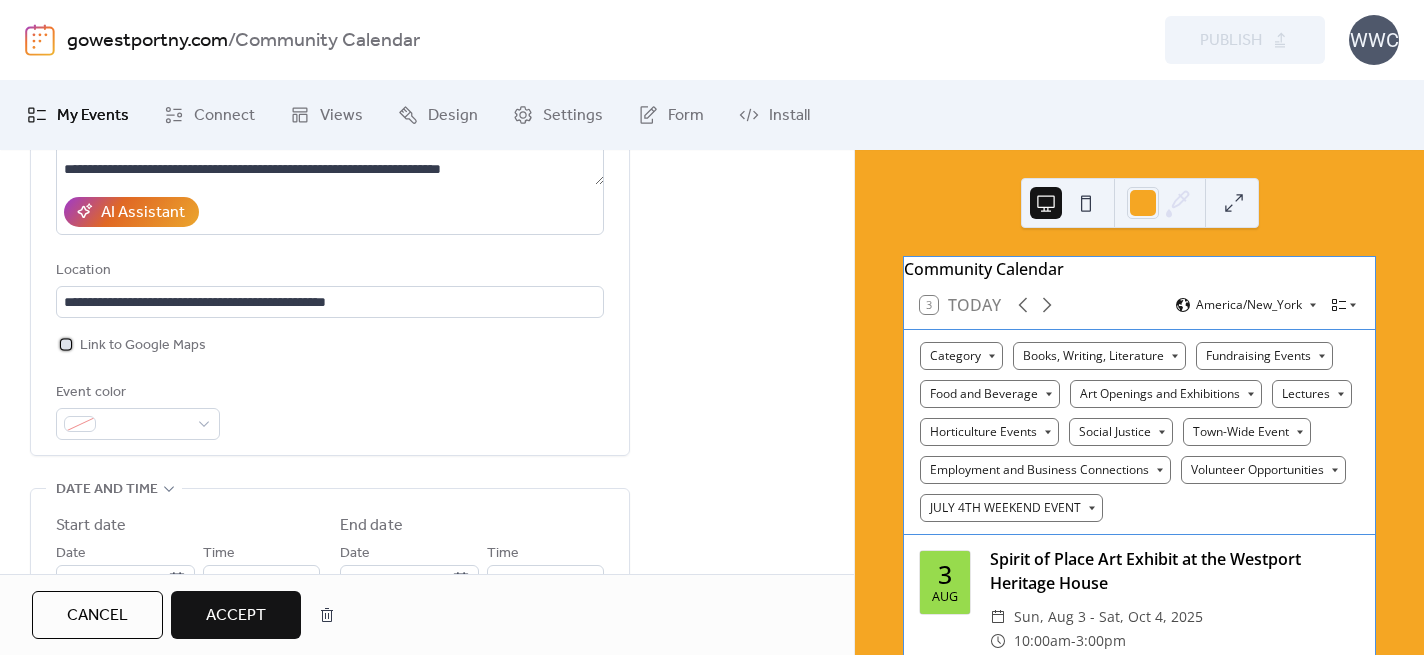 click at bounding box center (66, 344) 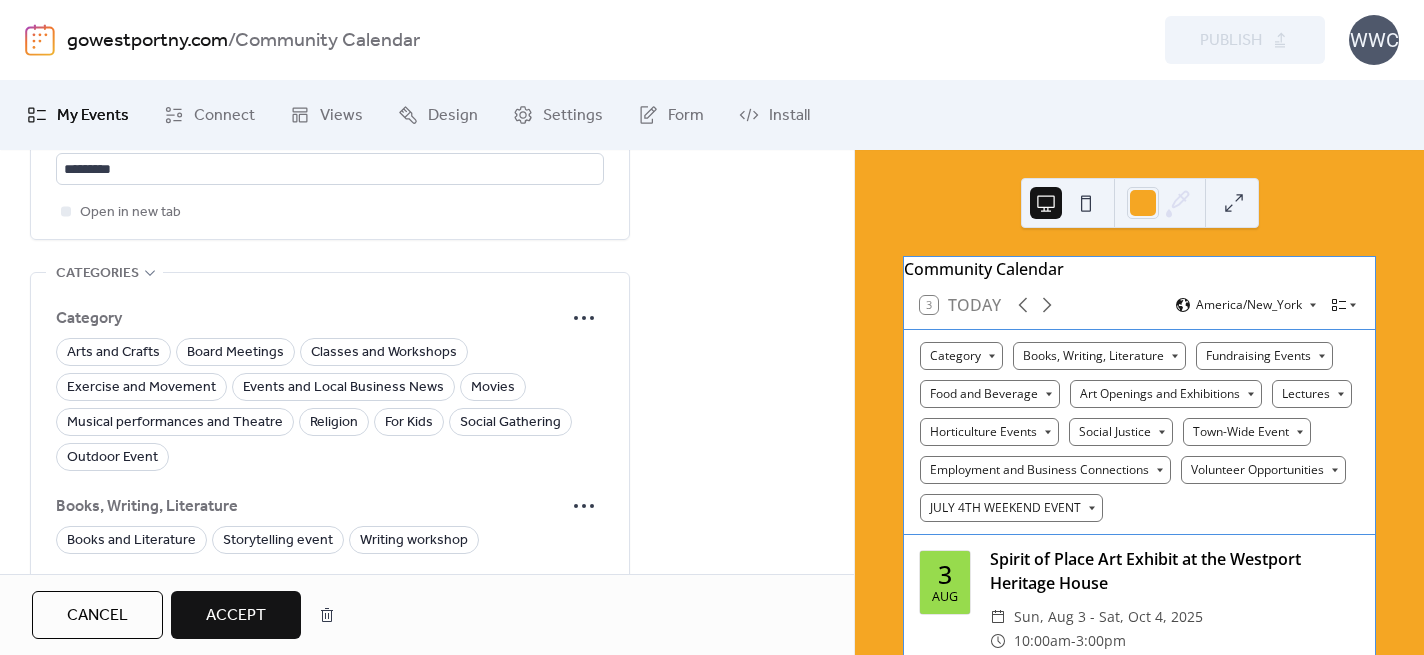 scroll, scrollTop: 1454, scrollLeft: 0, axis: vertical 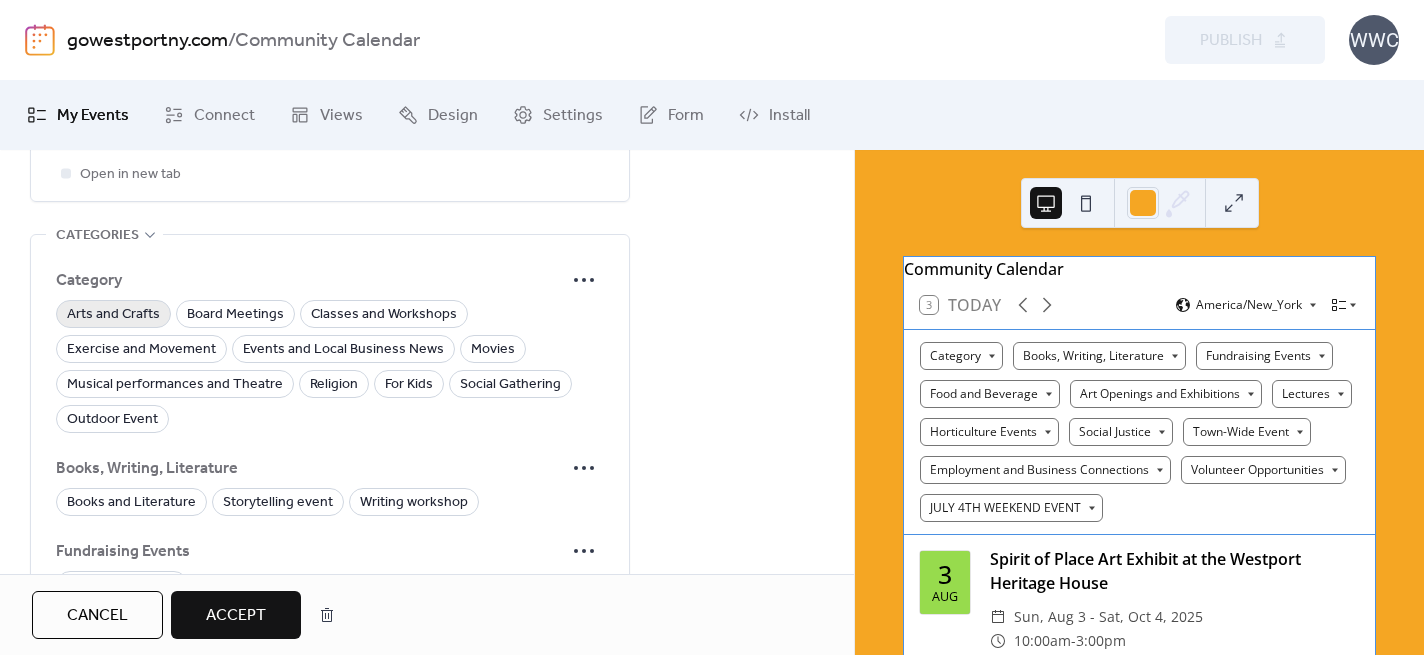 click on "Arts and Crafts" at bounding box center [113, 315] 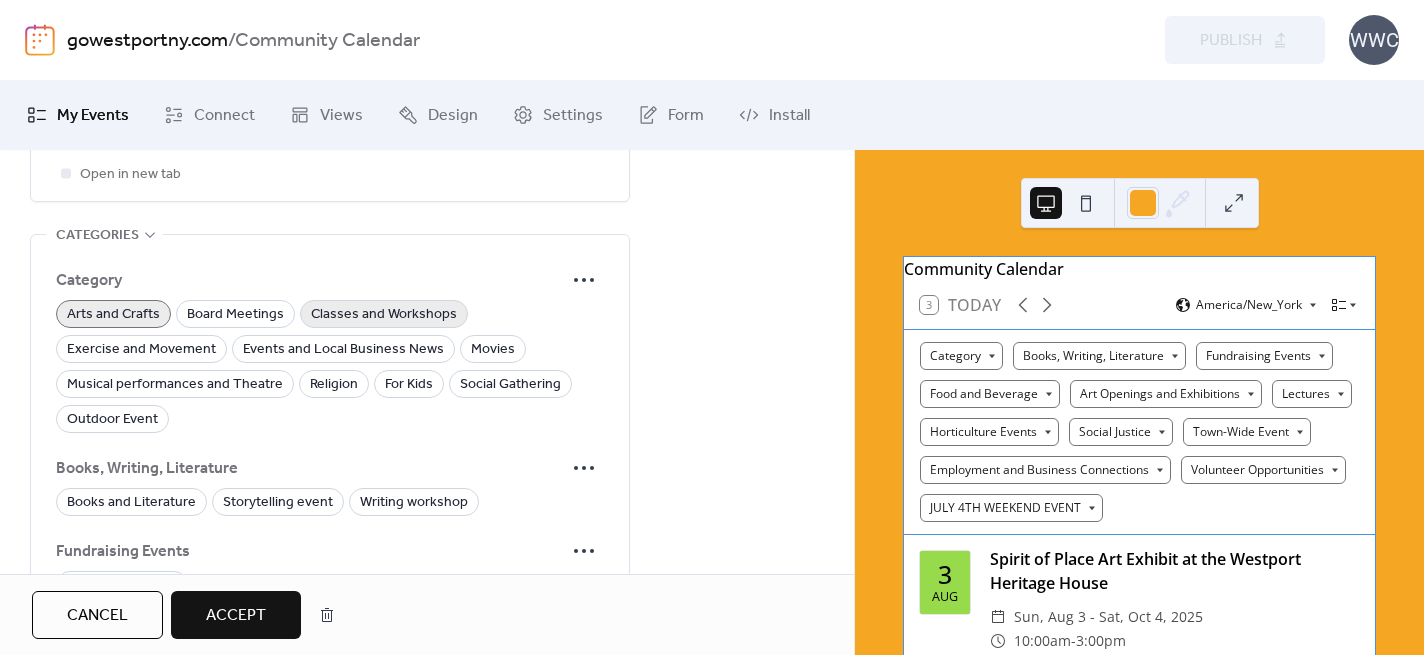 click on "Classes and Workshops" at bounding box center (384, 315) 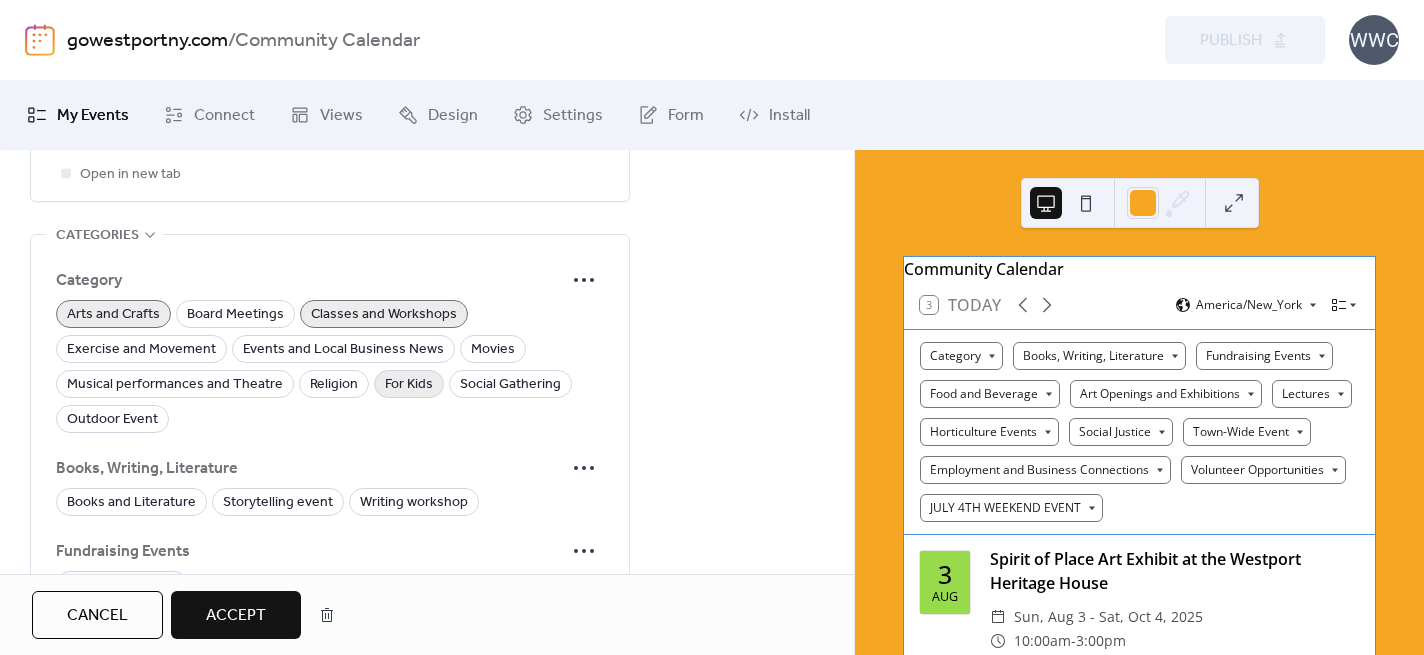 click on "For Kids" at bounding box center [409, 385] 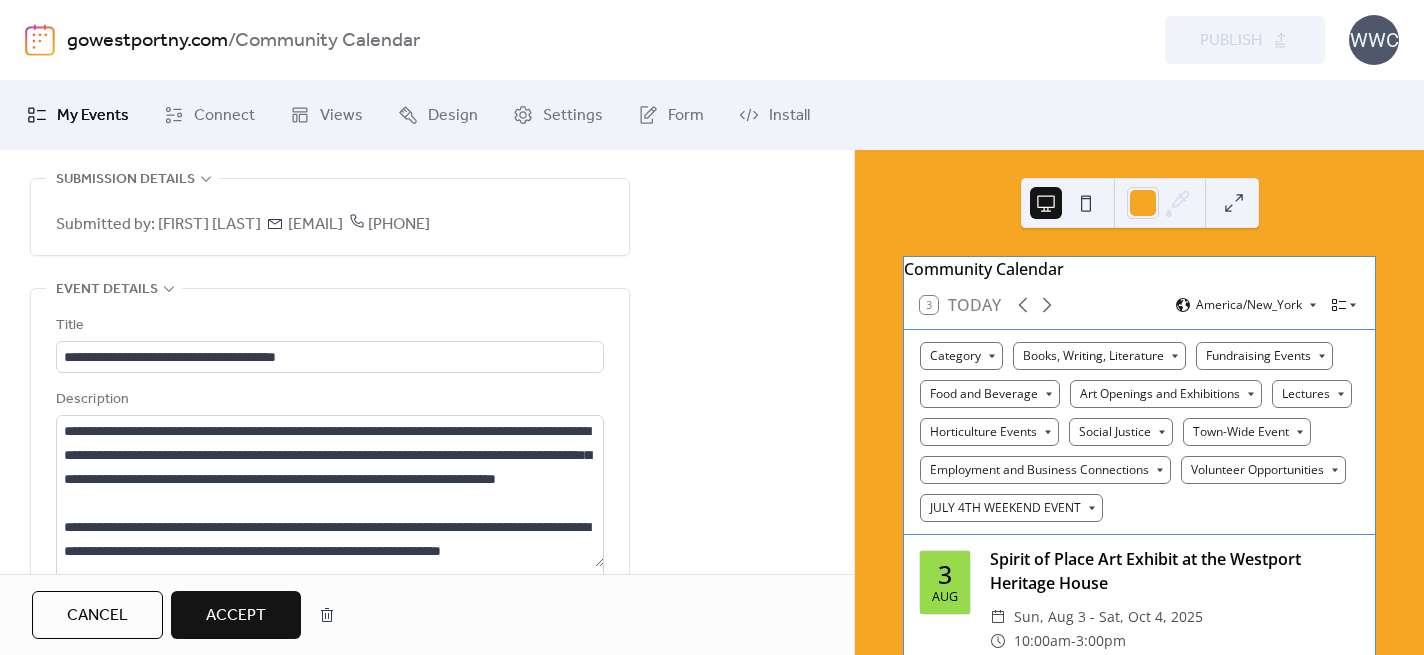 scroll, scrollTop: 147, scrollLeft: 0, axis: vertical 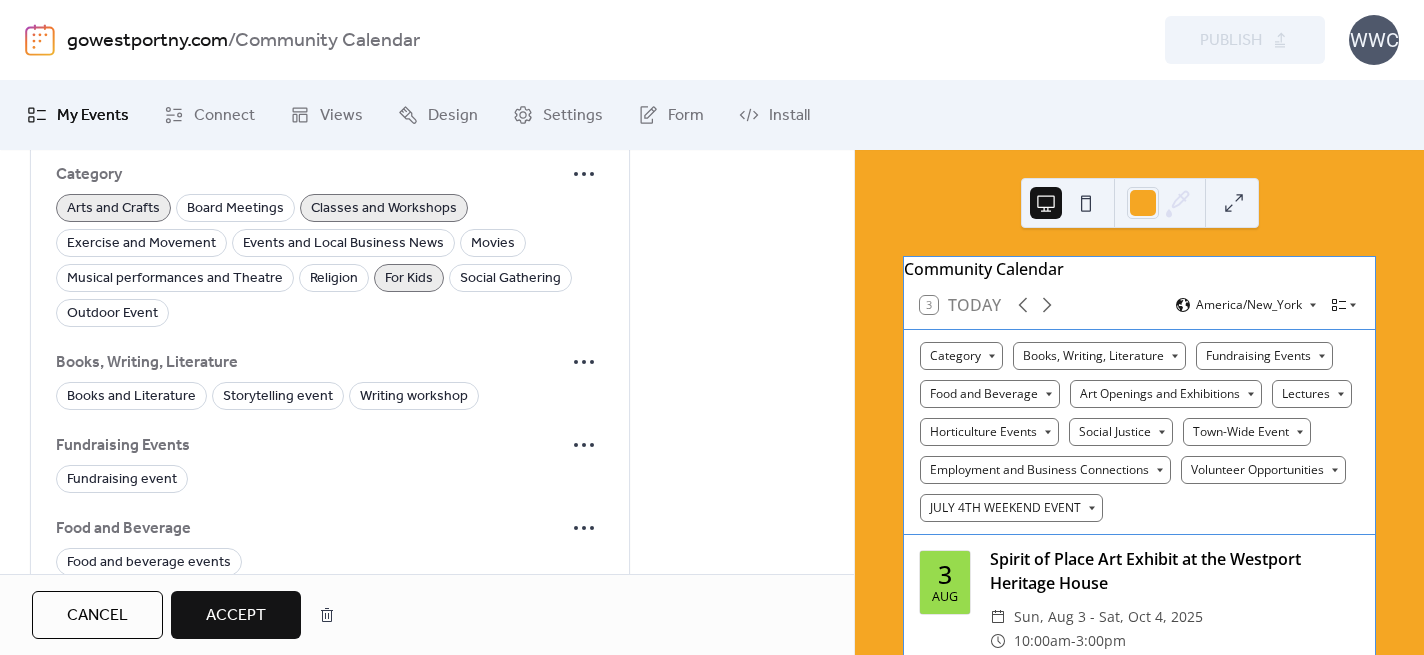 click on "For Kids" at bounding box center [409, 279] 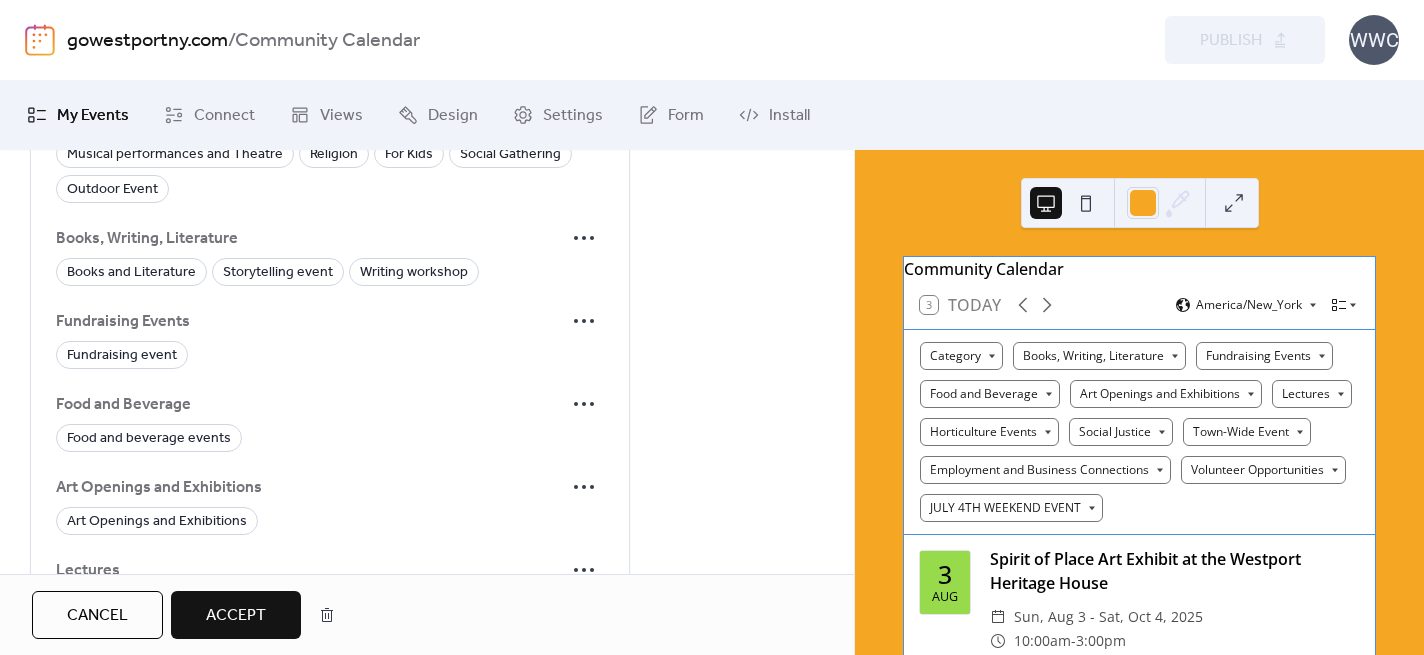 scroll, scrollTop: 1686, scrollLeft: 0, axis: vertical 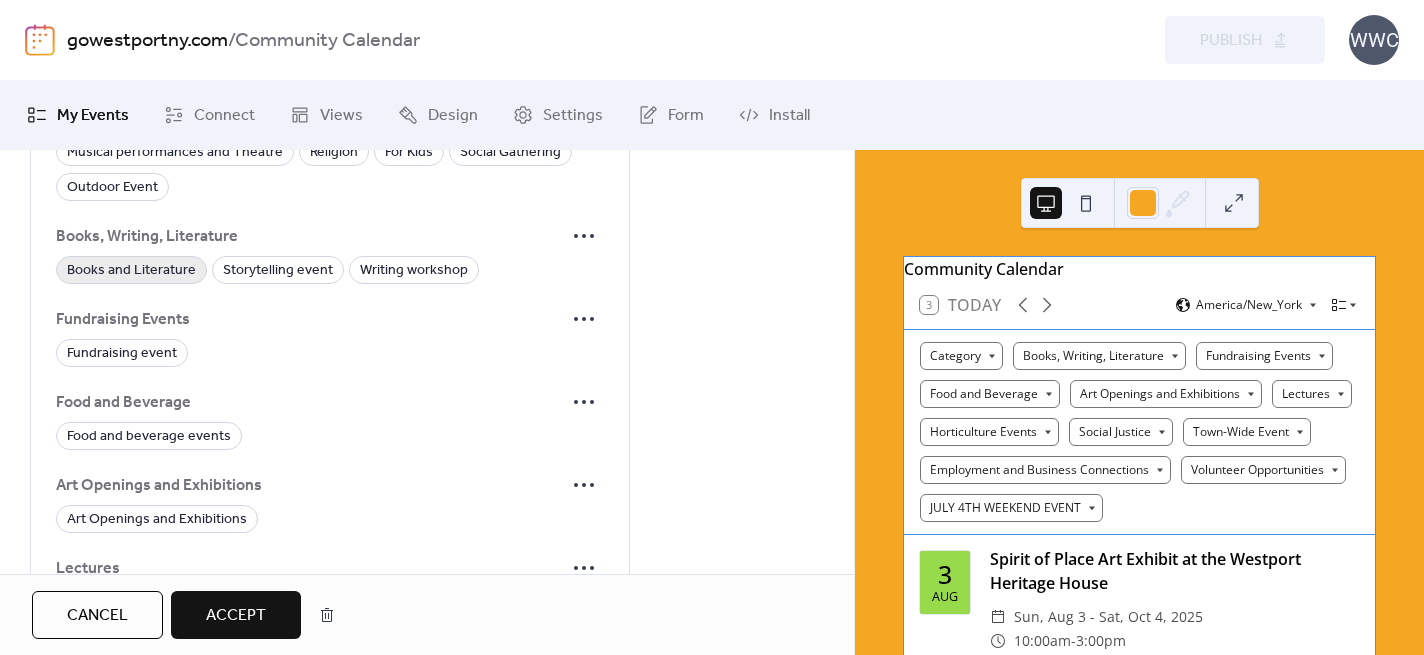 click on "Books and Literature" at bounding box center (131, 271) 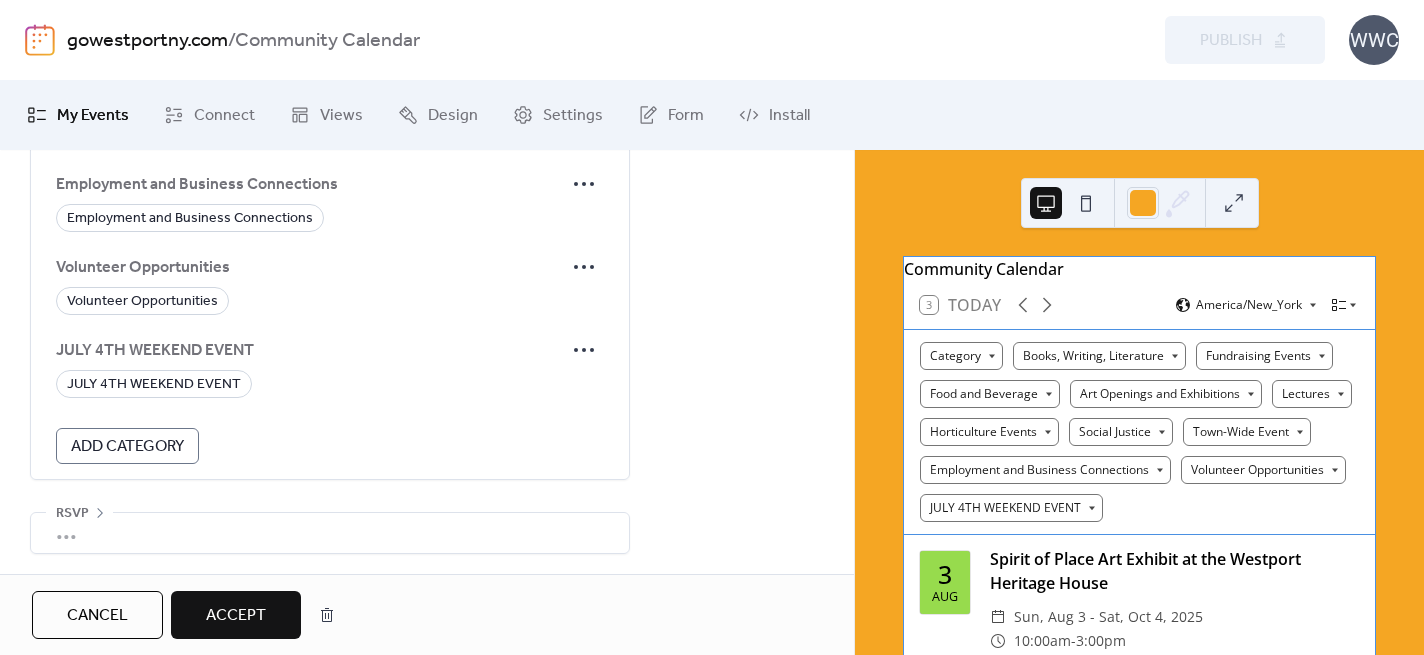 scroll, scrollTop: 2406, scrollLeft: 0, axis: vertical 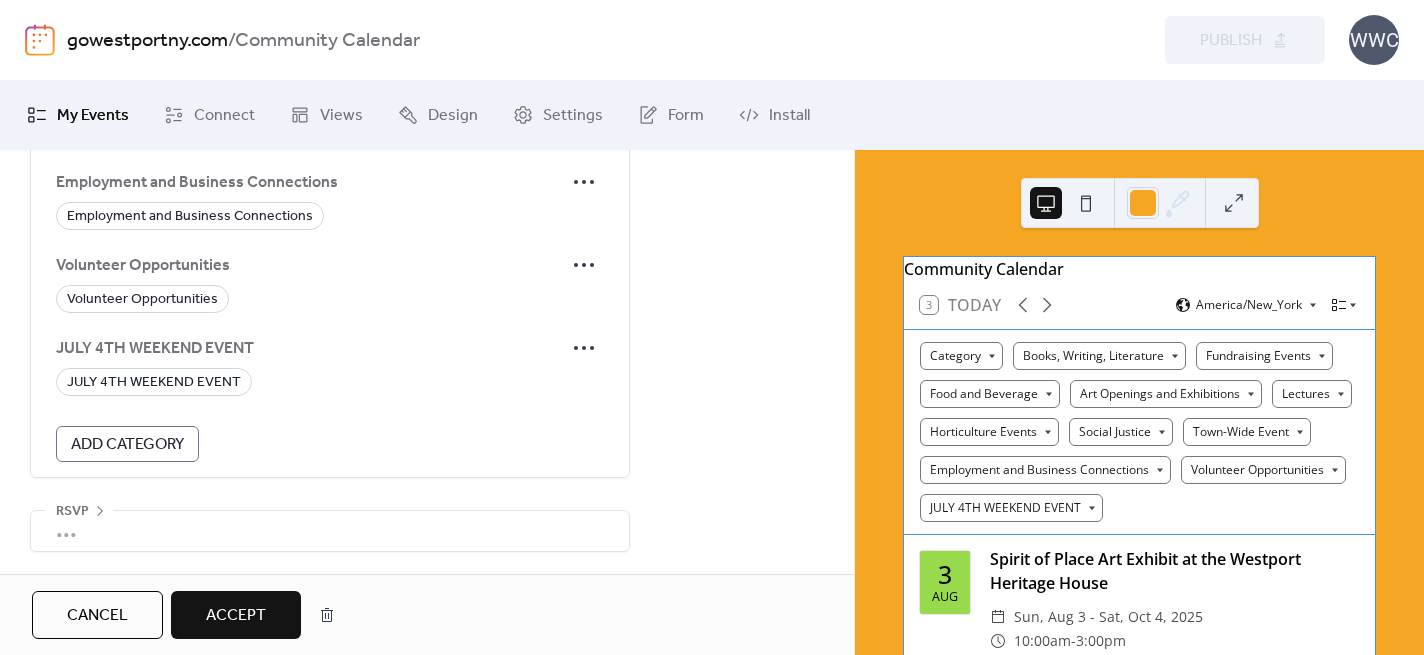 click on "Accept" at bounding box center [236, 616] 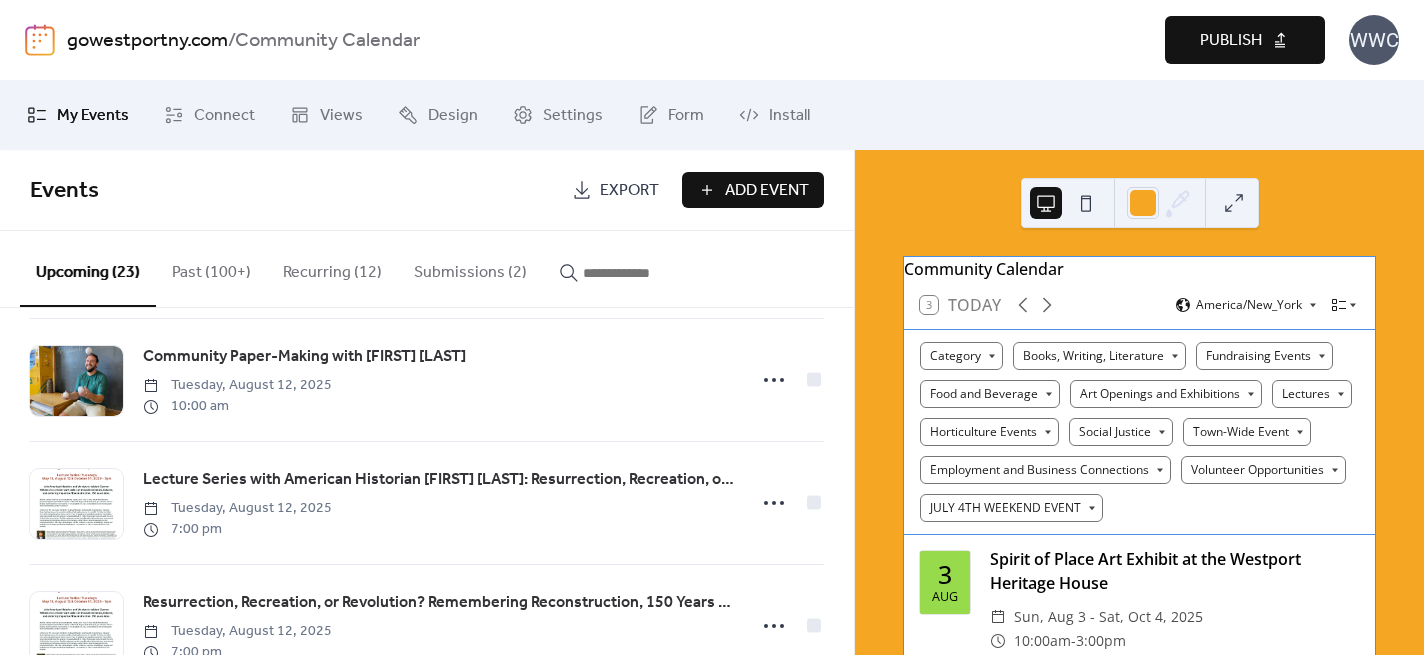 scroll, scrollTop: 761, scrollLeft: 0, axis: vertical 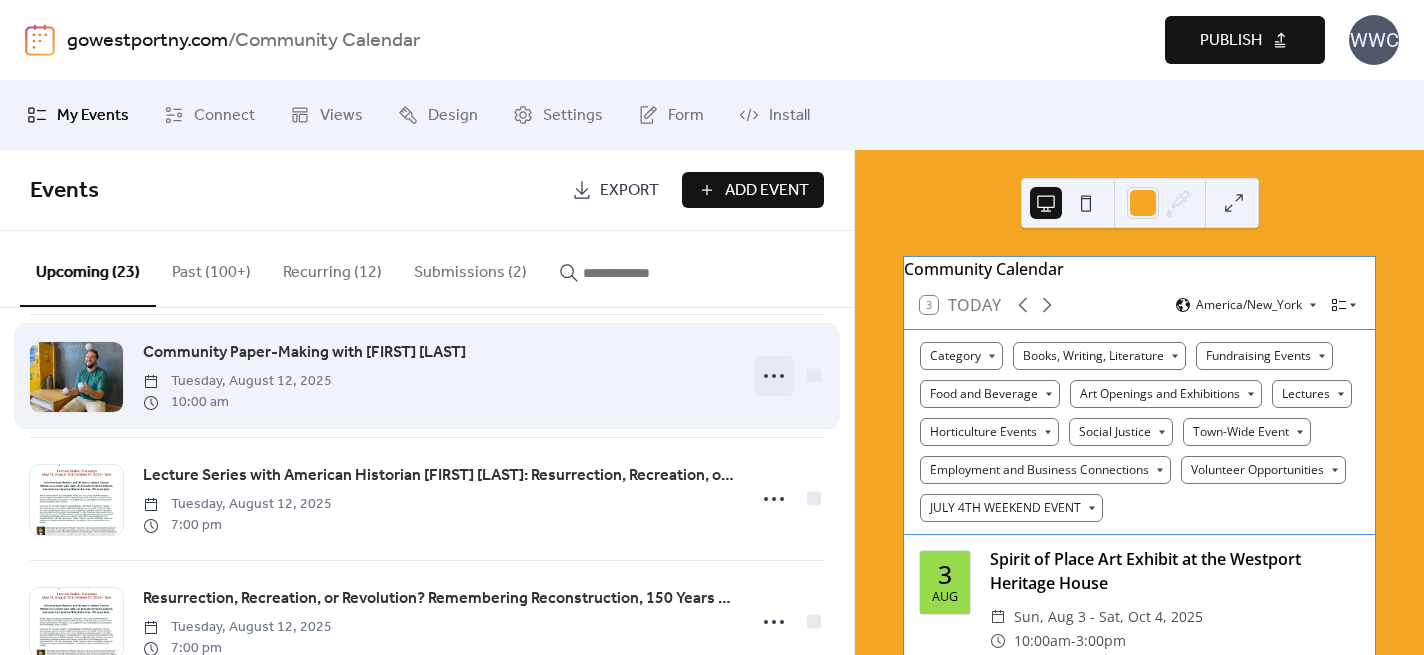 click 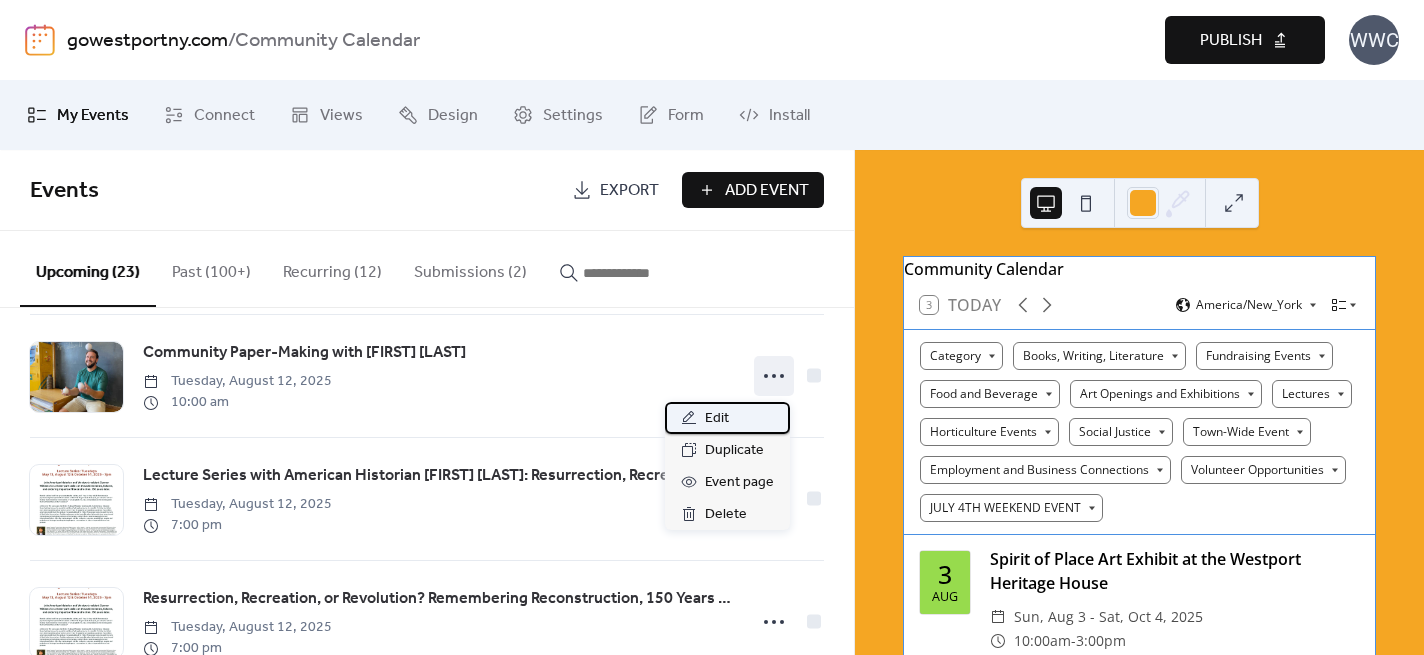 click on "Edit" at bounding box center (717, 419) 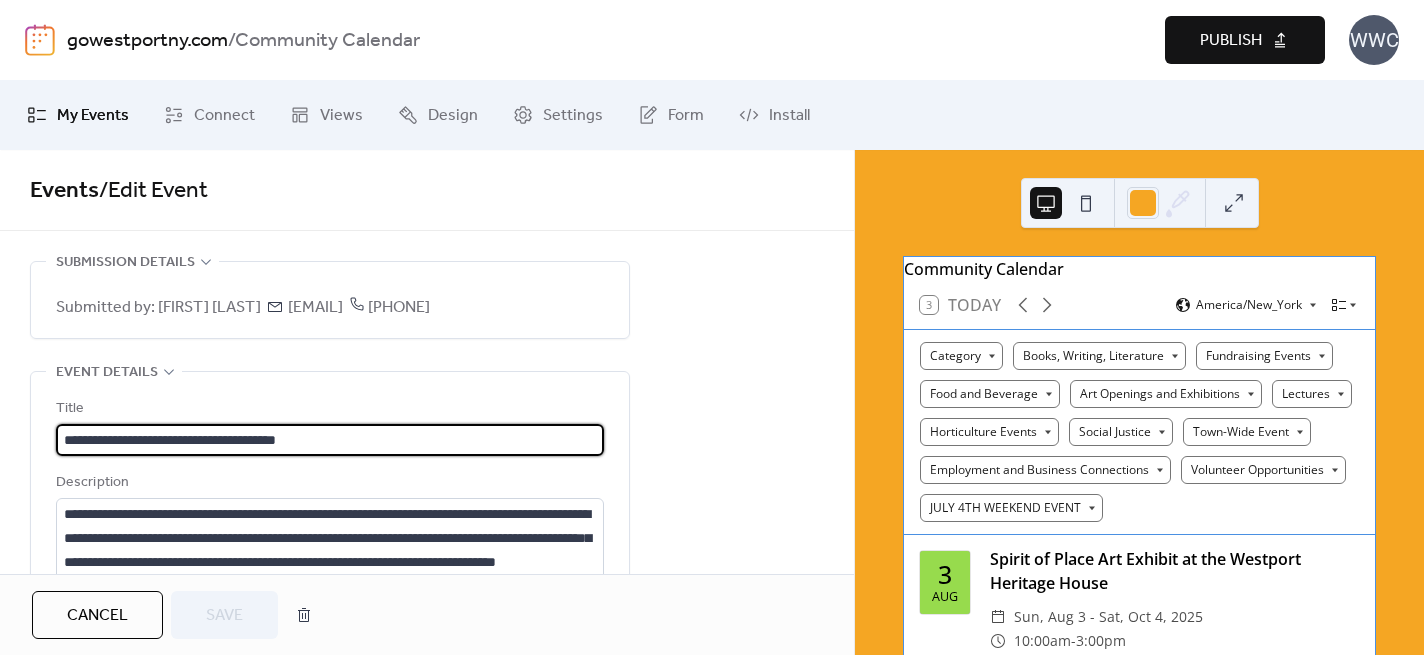scroll, scrollTop: 1, scrollLeft: 0, axis: vertical 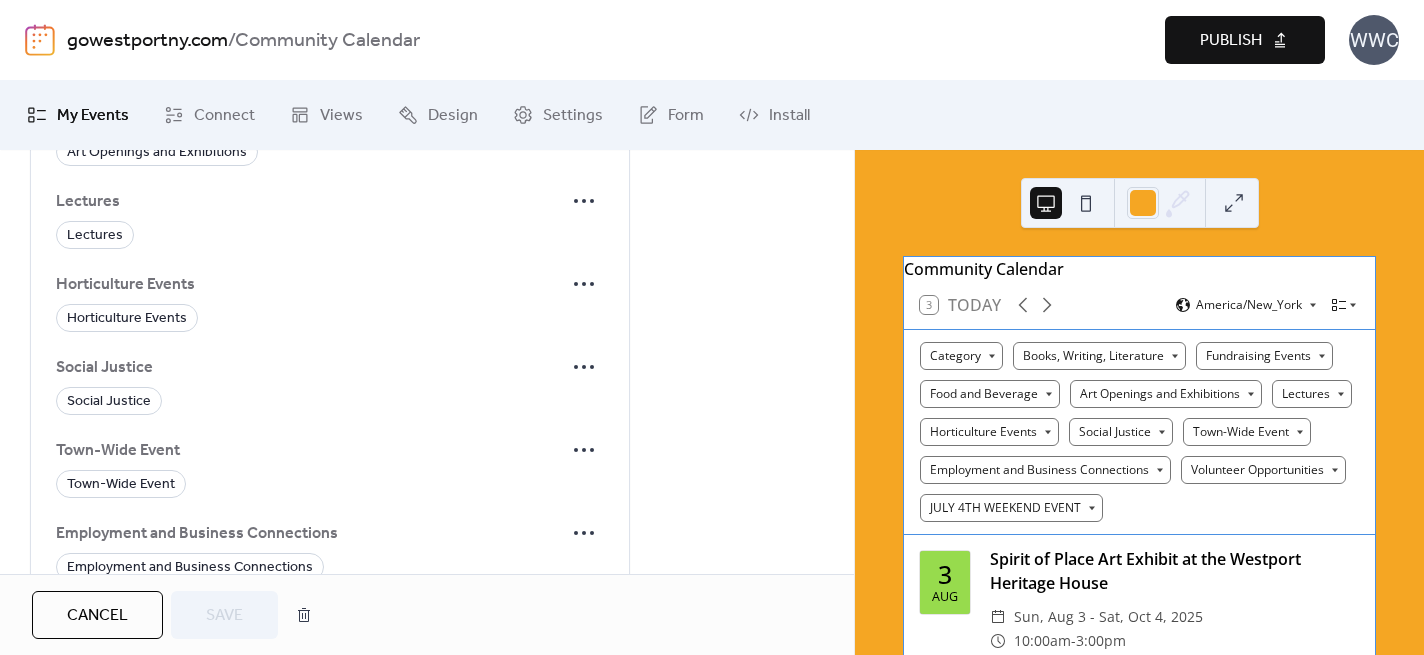 click on "Publish" at bounding box center [1231, 41] 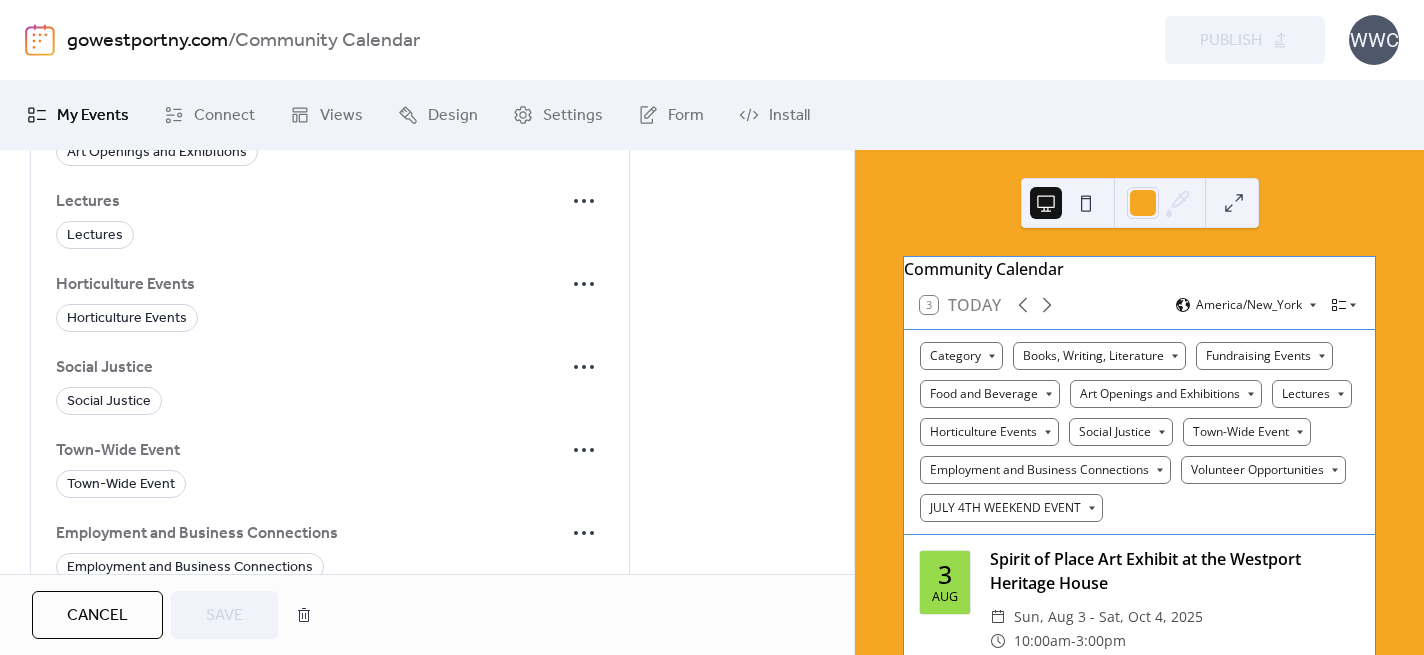 click on "Preview Publish" at bounding box center (1061, 40) 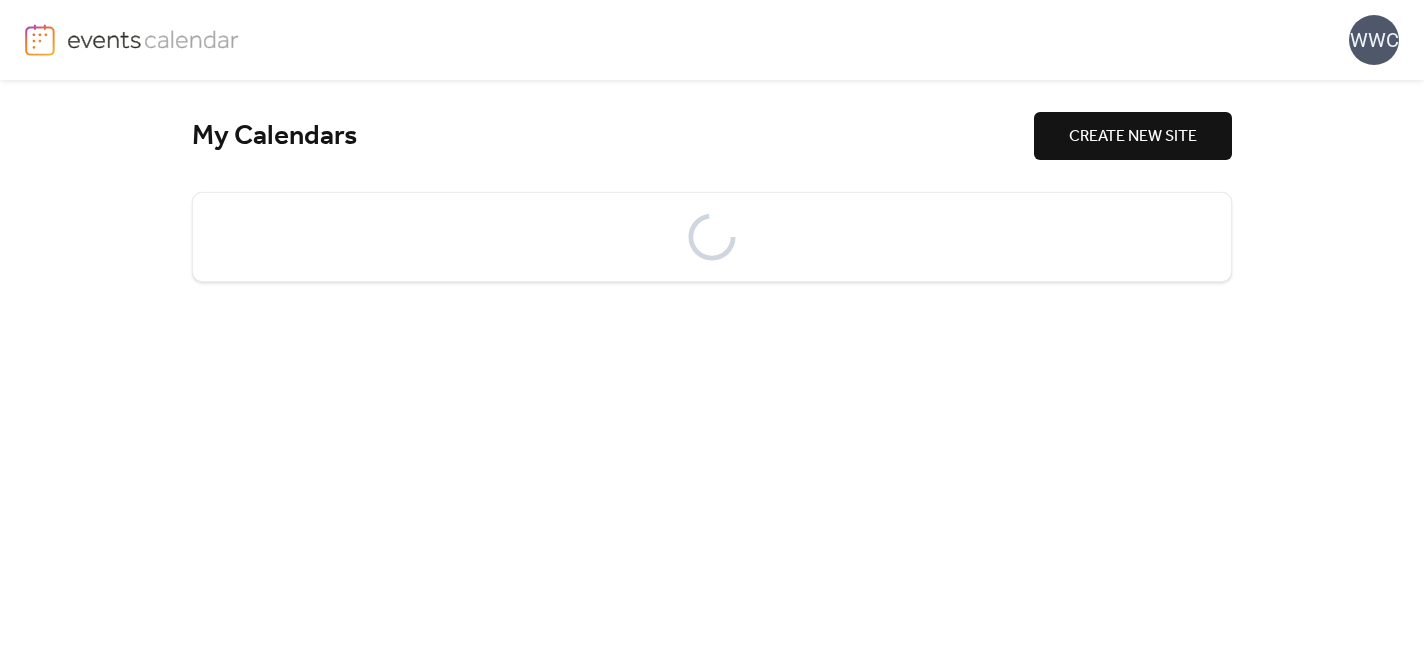 scroll, scrollTop: 0, scrollLeft: 0, axis: both 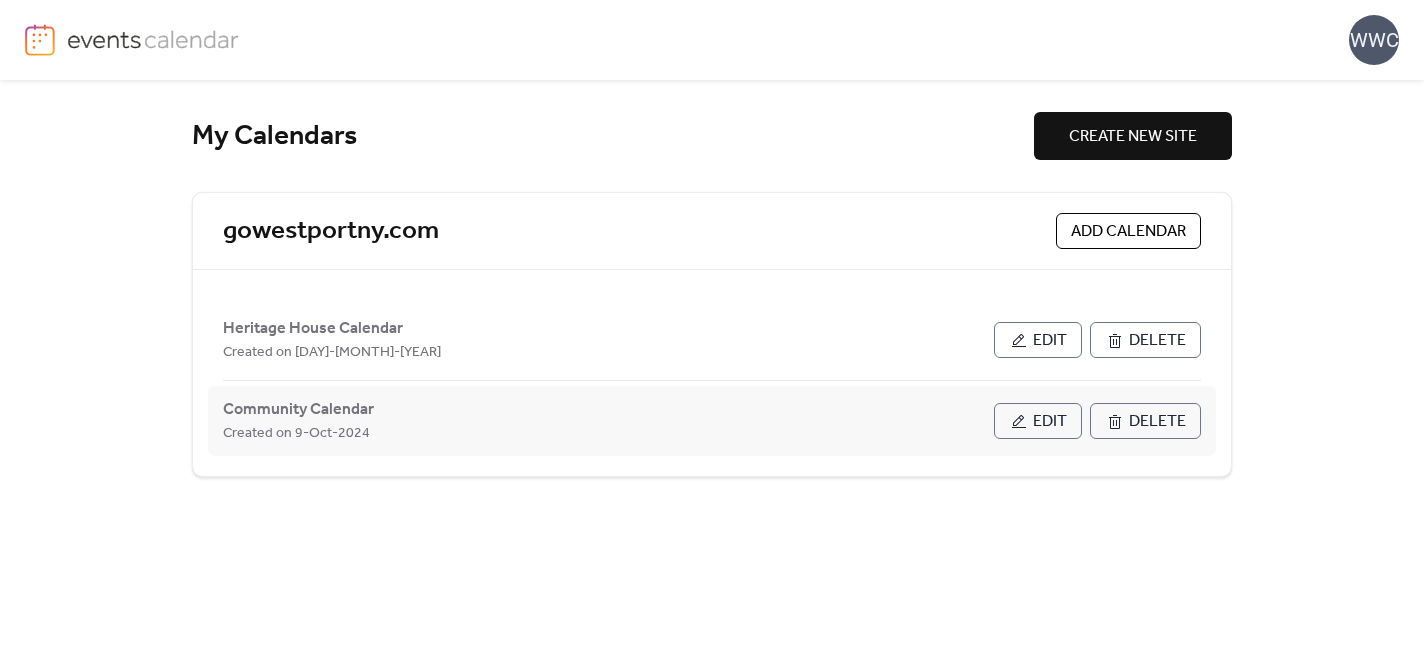 click on "Edit" at bounding box center (1050, 422) 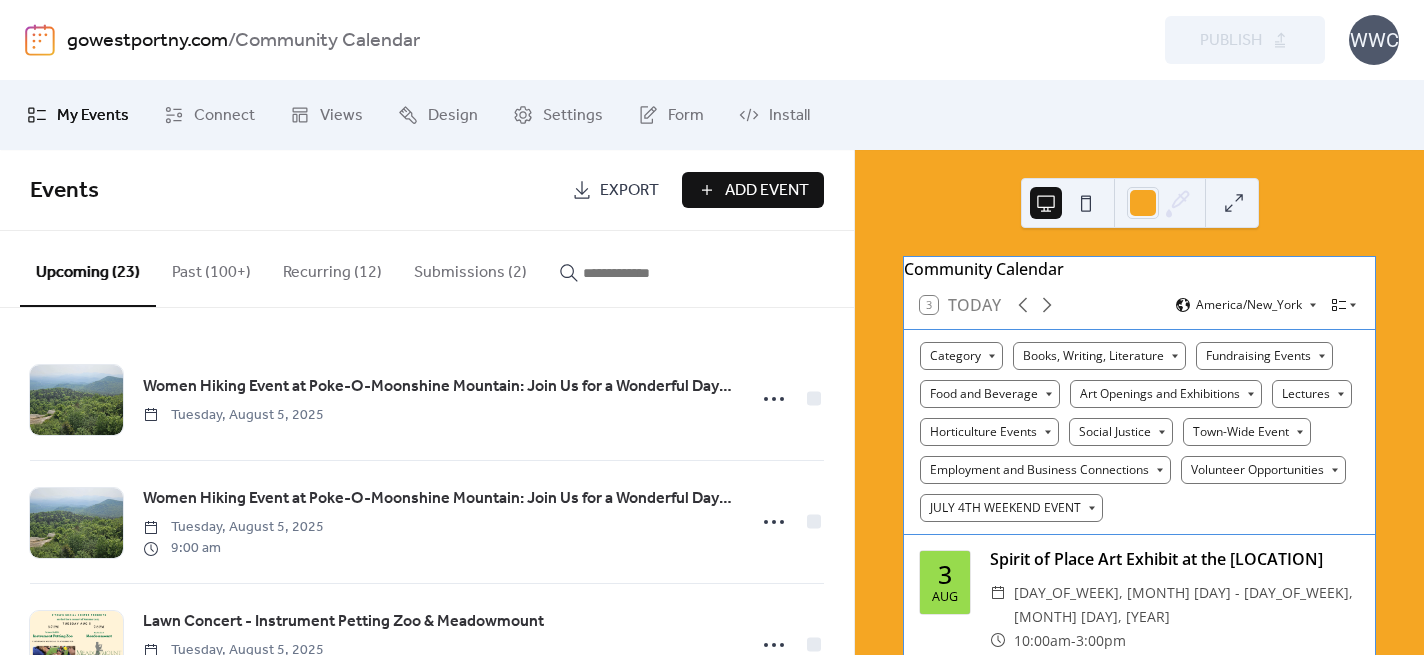 click on "Submissions (2)" at bounding box center [470, 268] 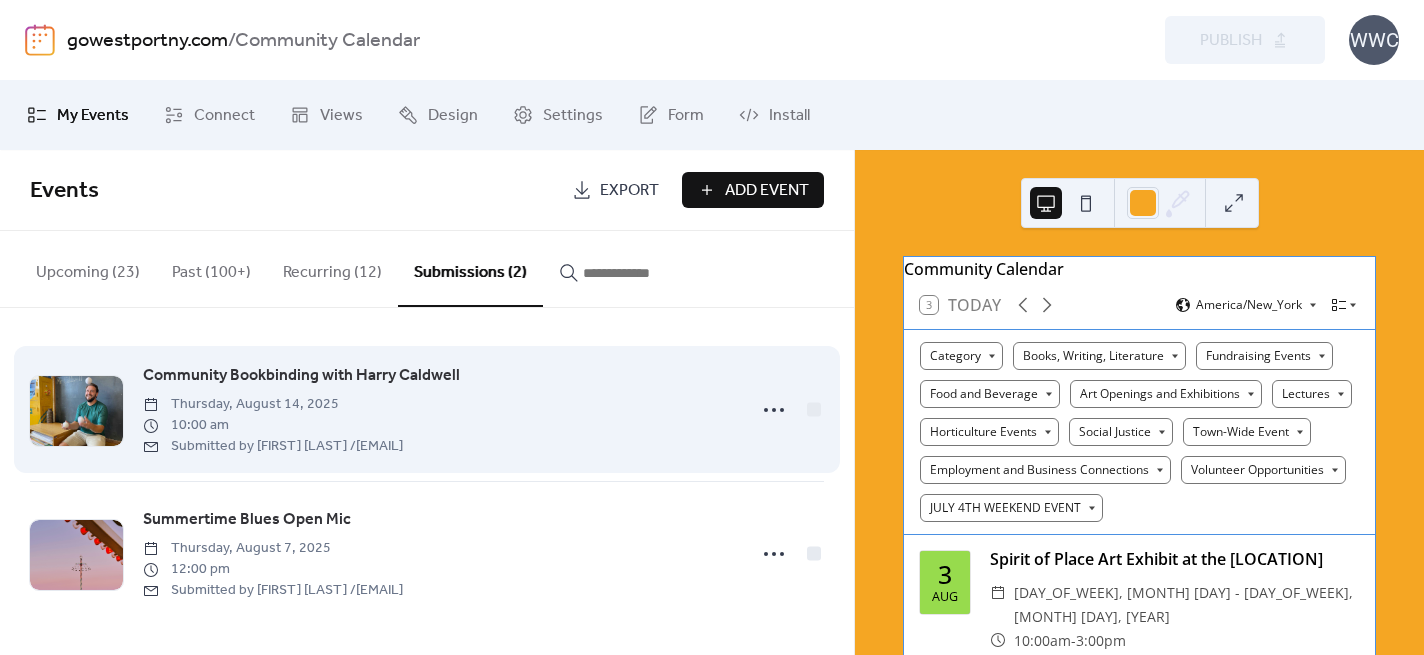 click on "Community Bookbinding with Harry Caldwell" at bounding box center [301, 376] 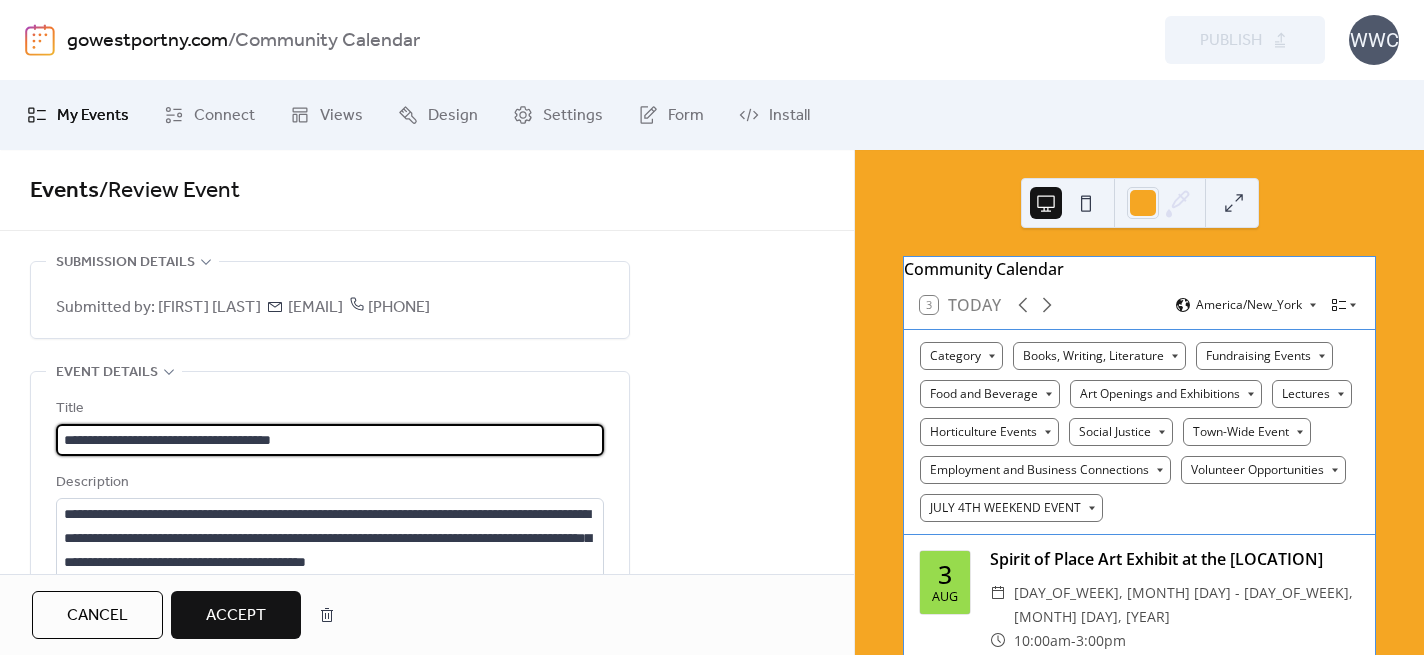 scroll, scrollTop: 1, scrollLeft: 0, axis: vertical 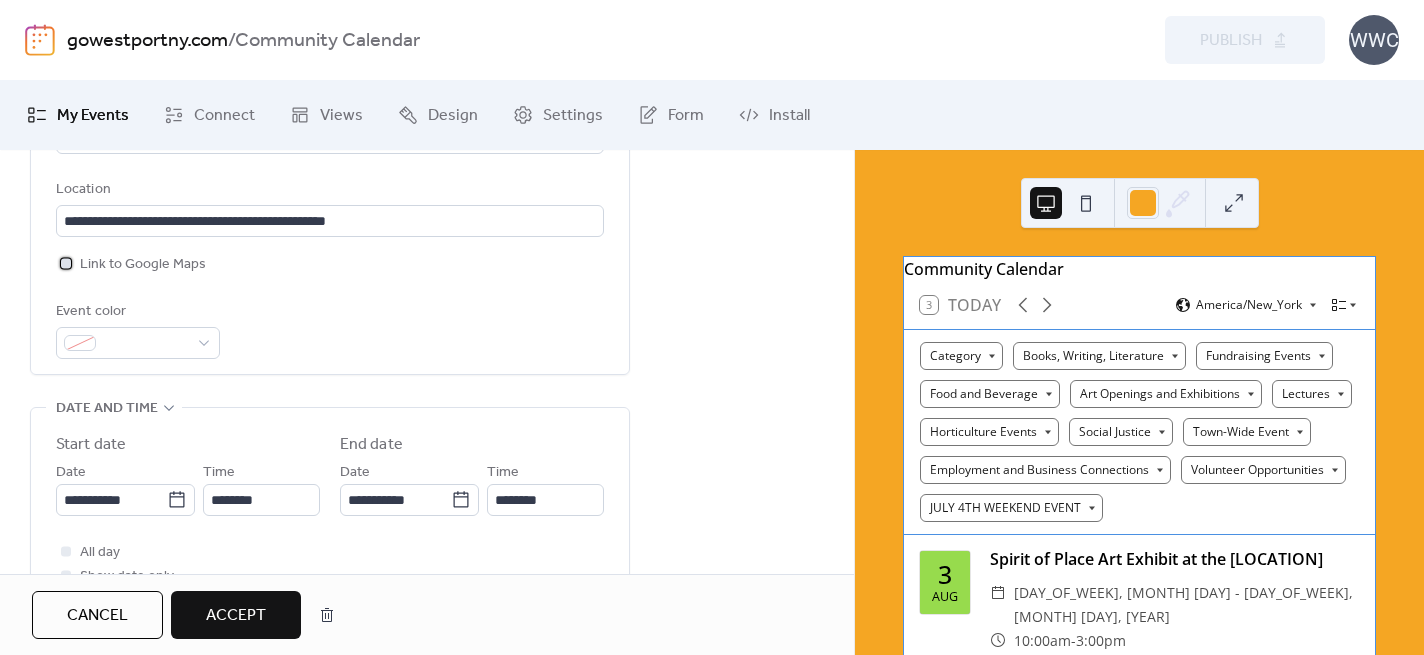 click at bounding box center [66, 263] 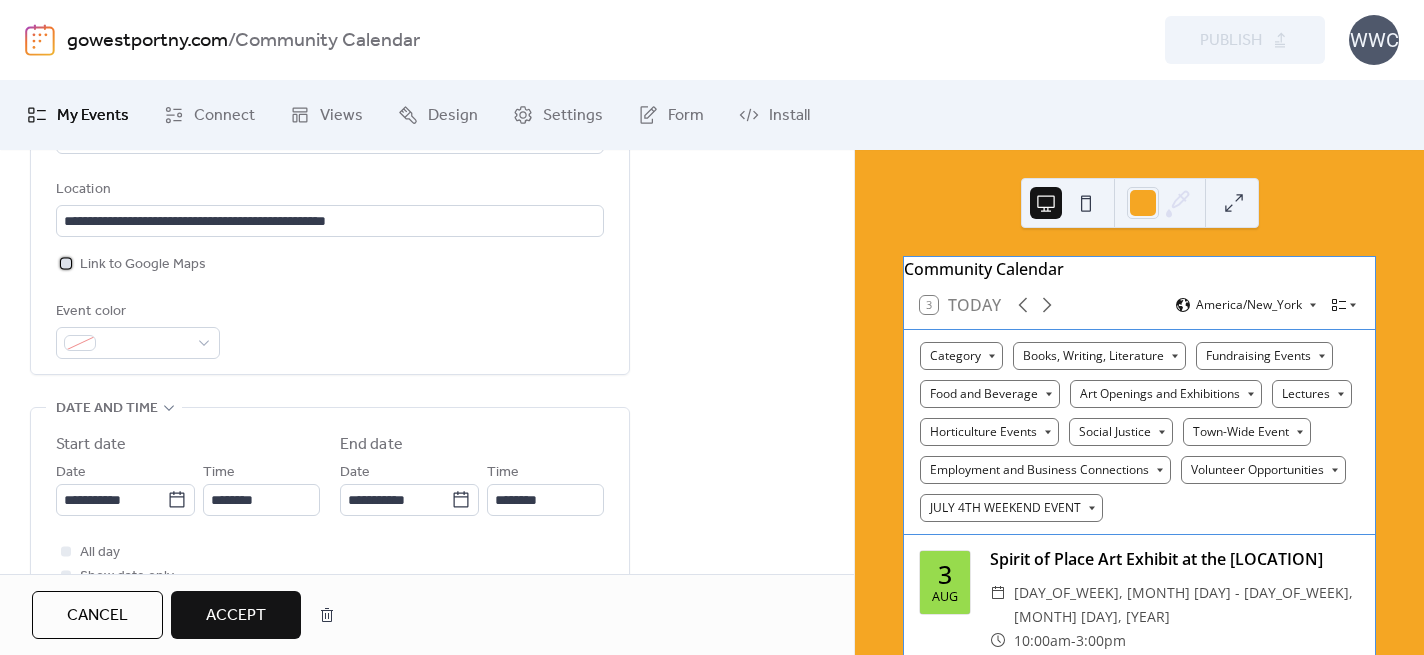 scroll, scrollTop: 0, scrollLeft: 0, axis: both 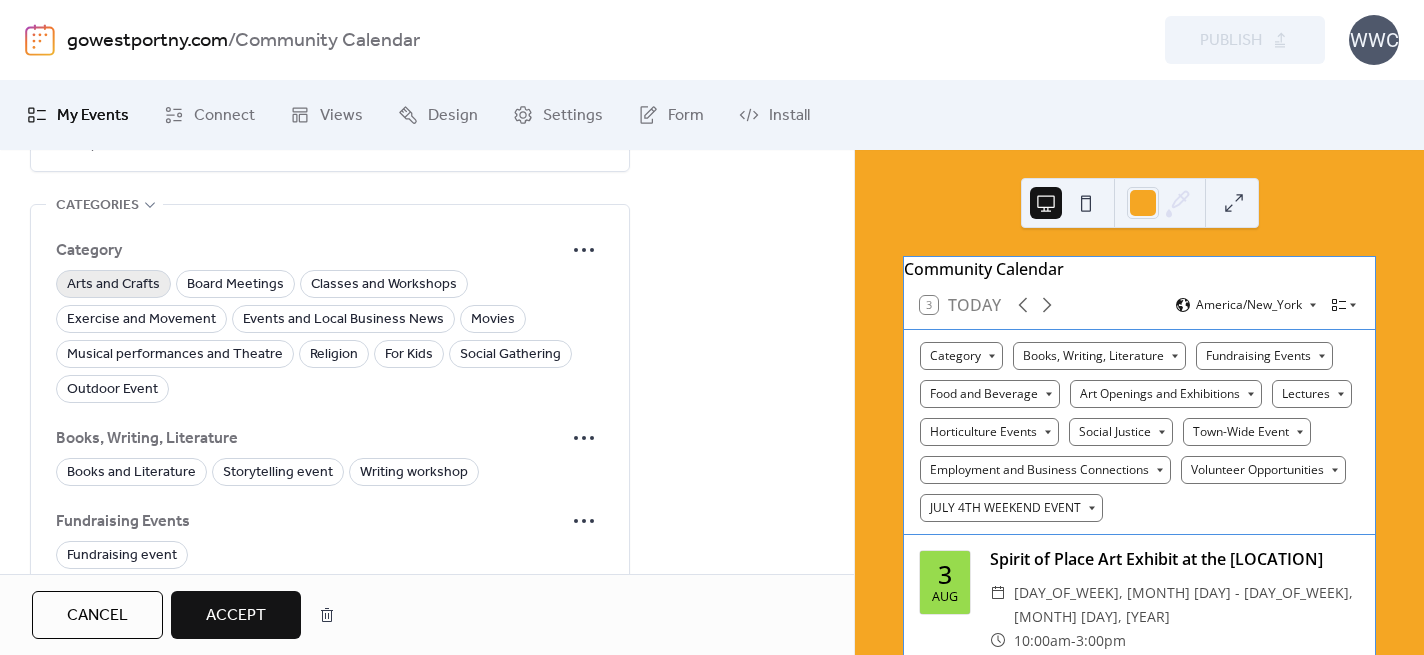 click on "Arts and Crafts" at bounding box center [113, 285] 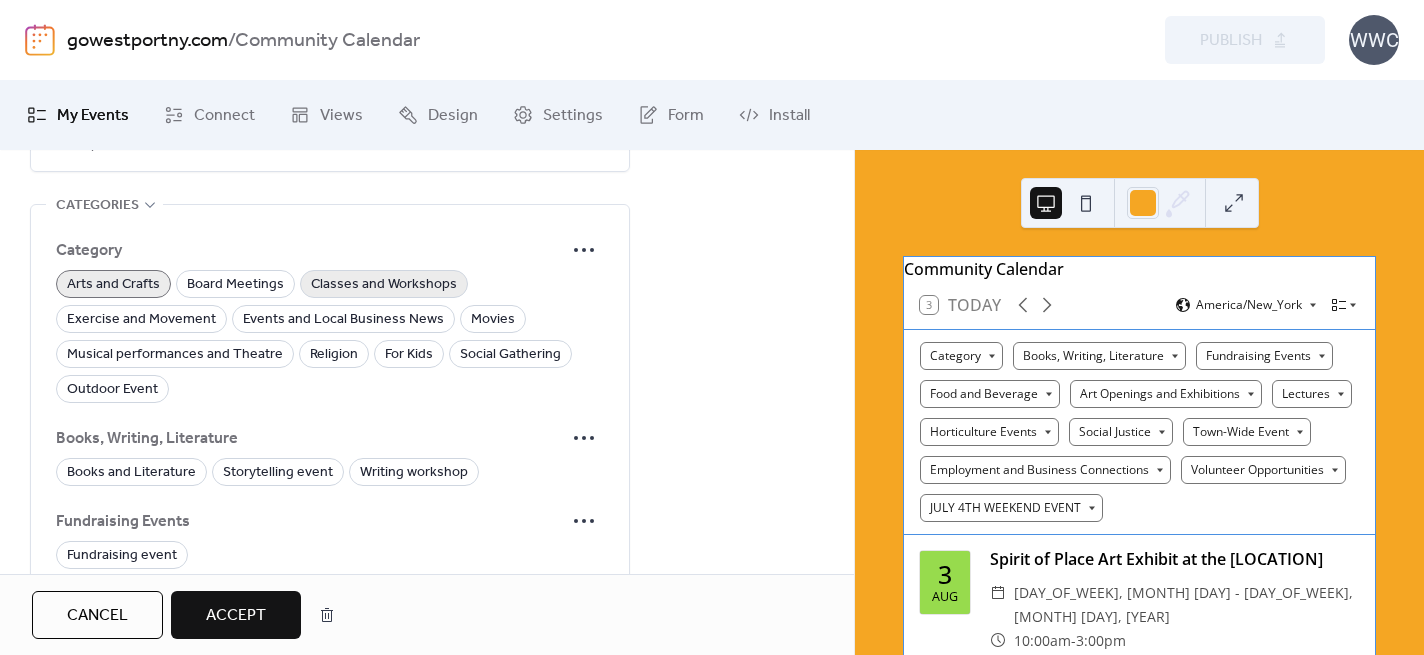 click on "Classes and Workshops" at bounding box center [384, 285] 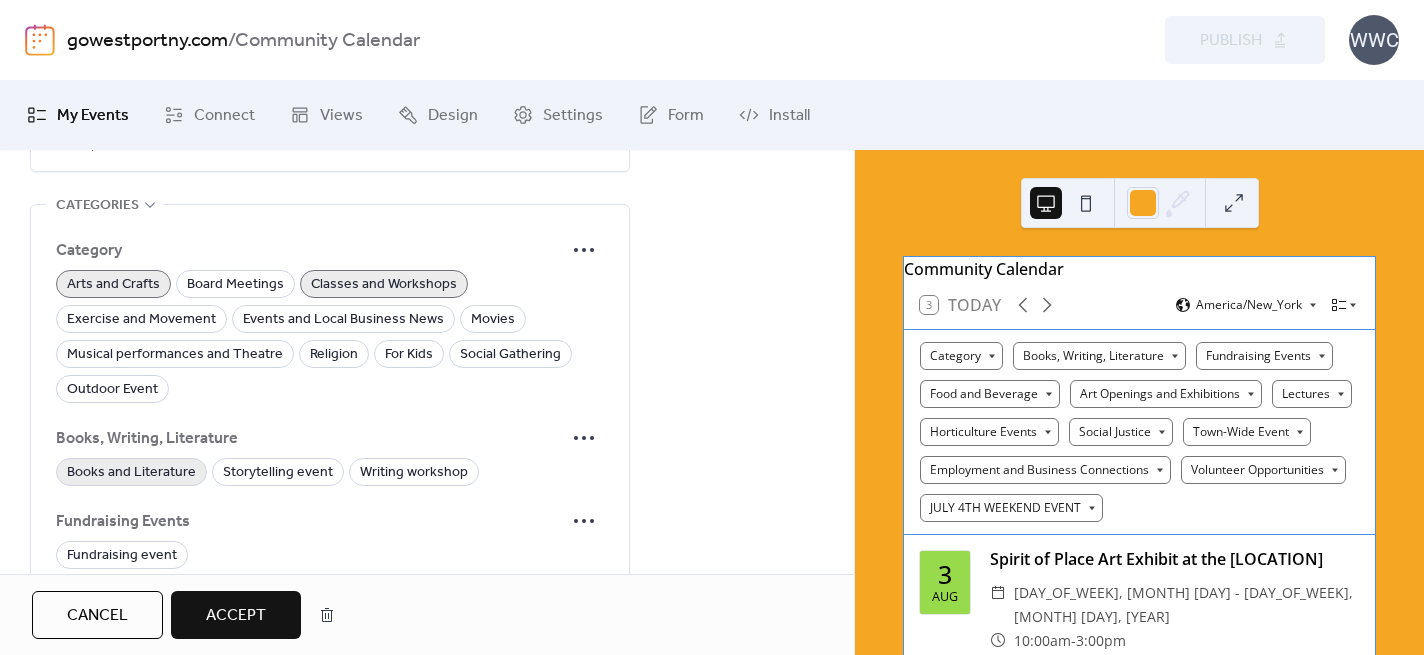 click on "Books and Literature" at bounding box center [131, 473] 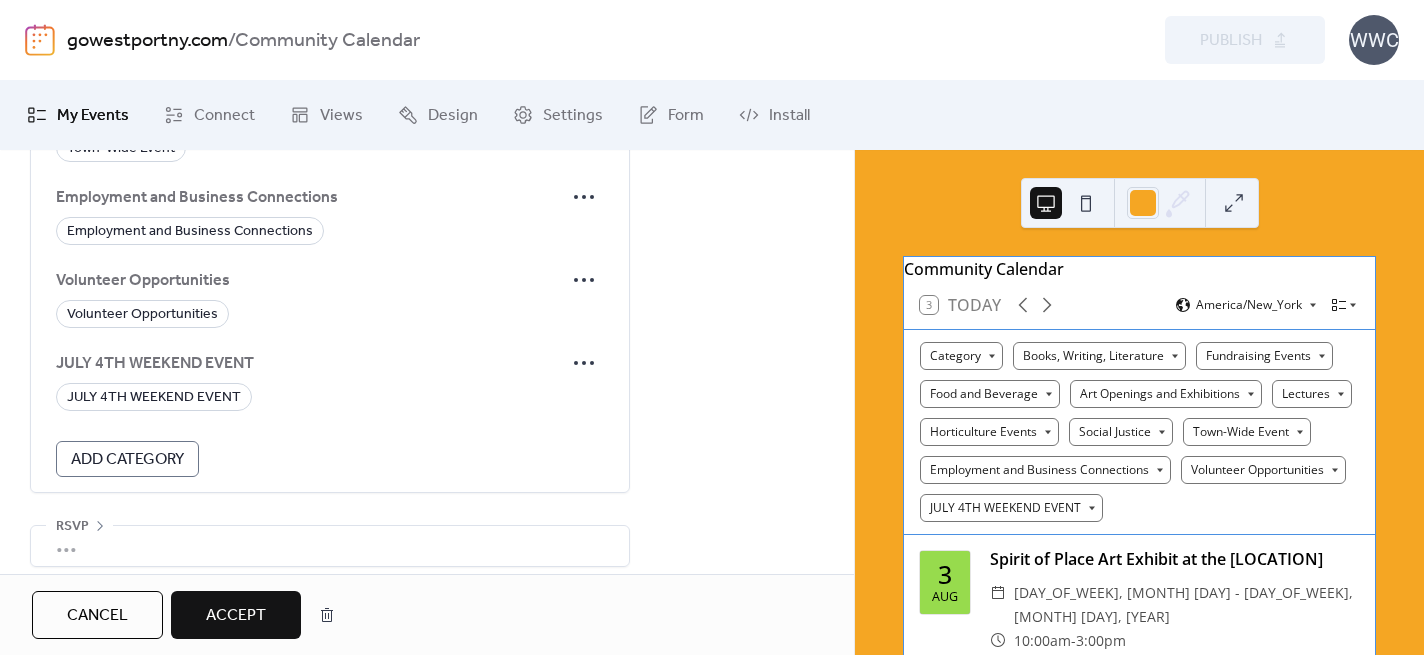 scroll, scrollTop: 2401, scrollLeft: 0, axis: vertical 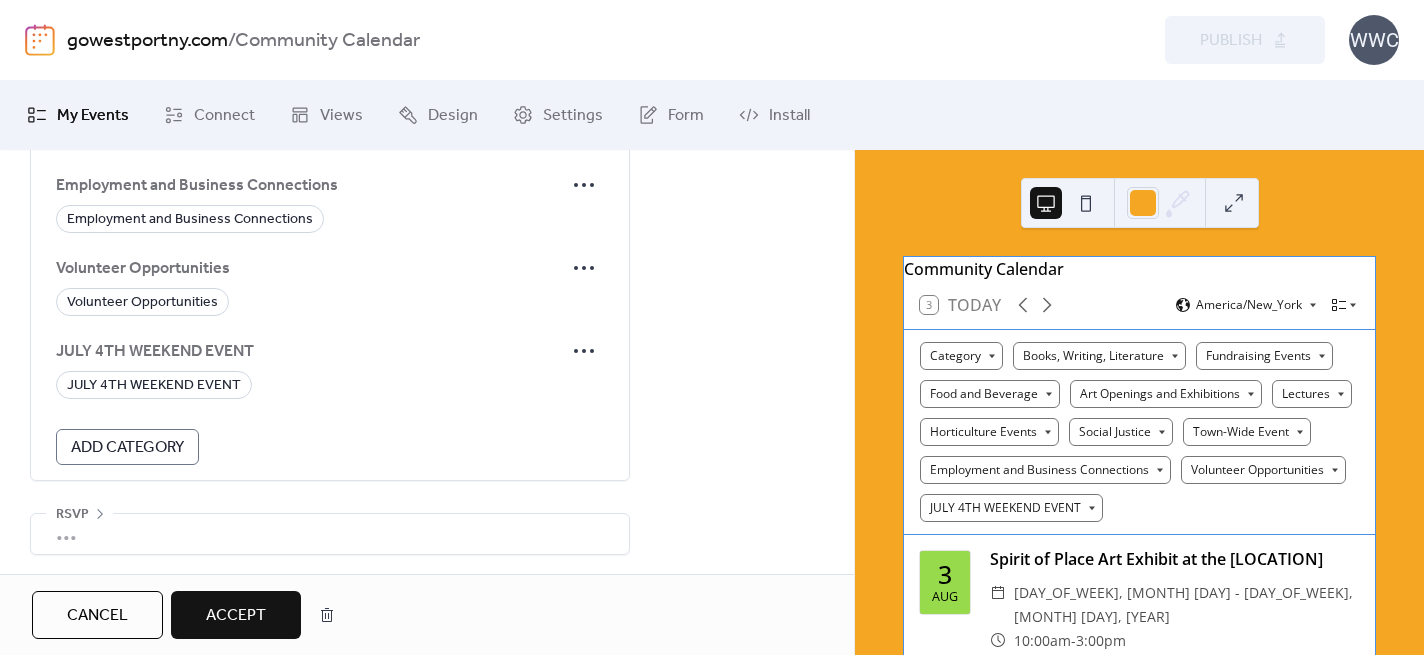 click on "Accept" at bounding box center (236, 616) 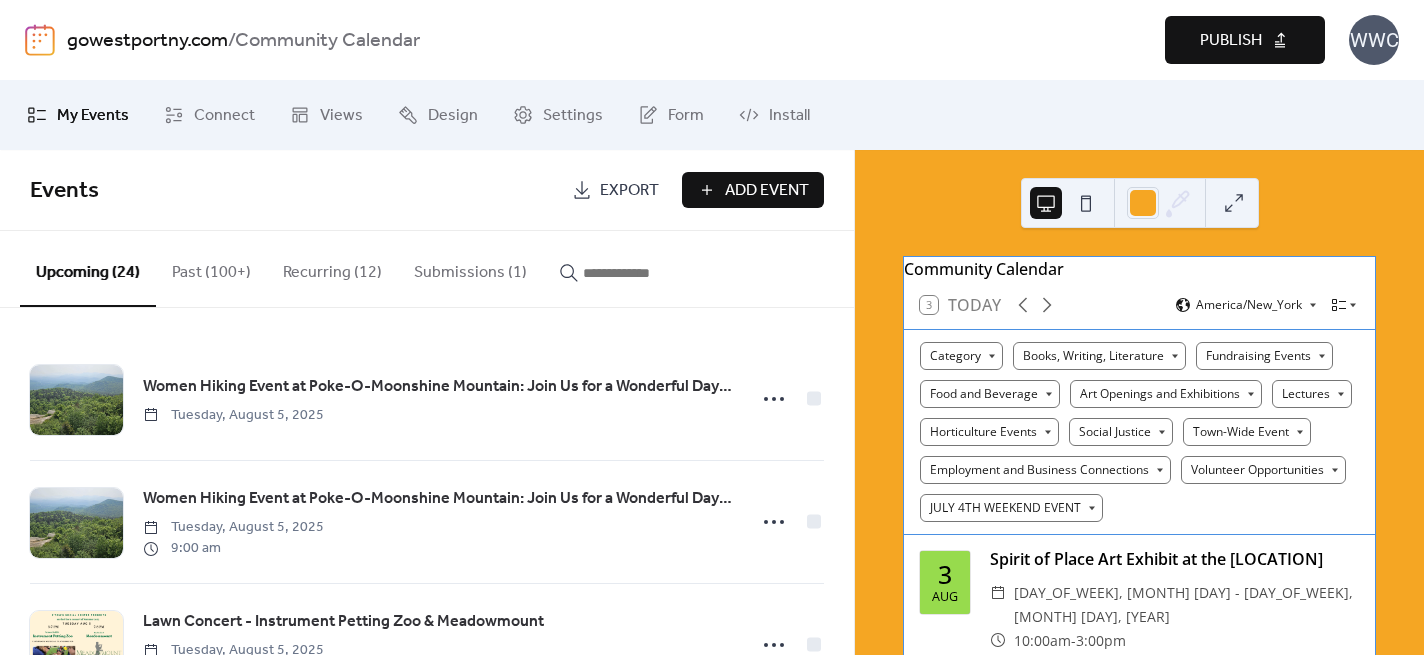click on "Publish" at bounding box center (1231, 41) 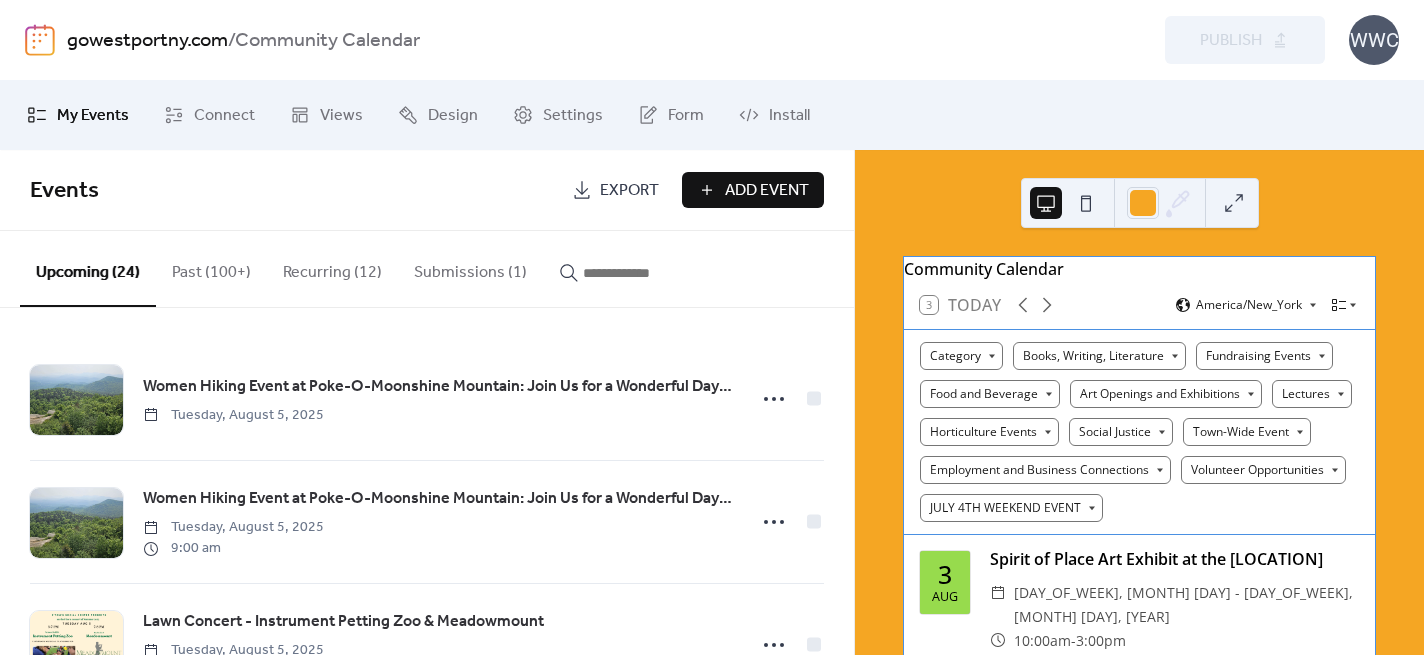click on "Submissions (1)" at bounding box center [470, 268] 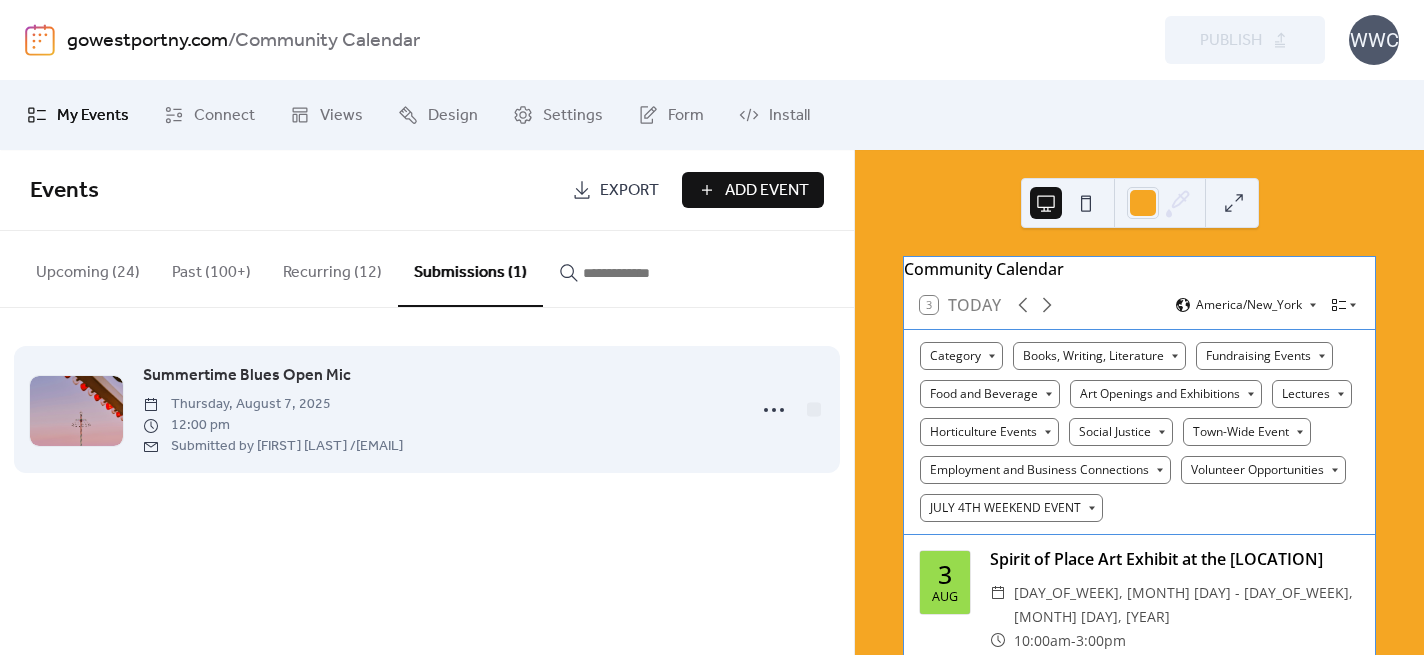 click on "Summertime Blues Open Mic" at bounding box center (247, 376) 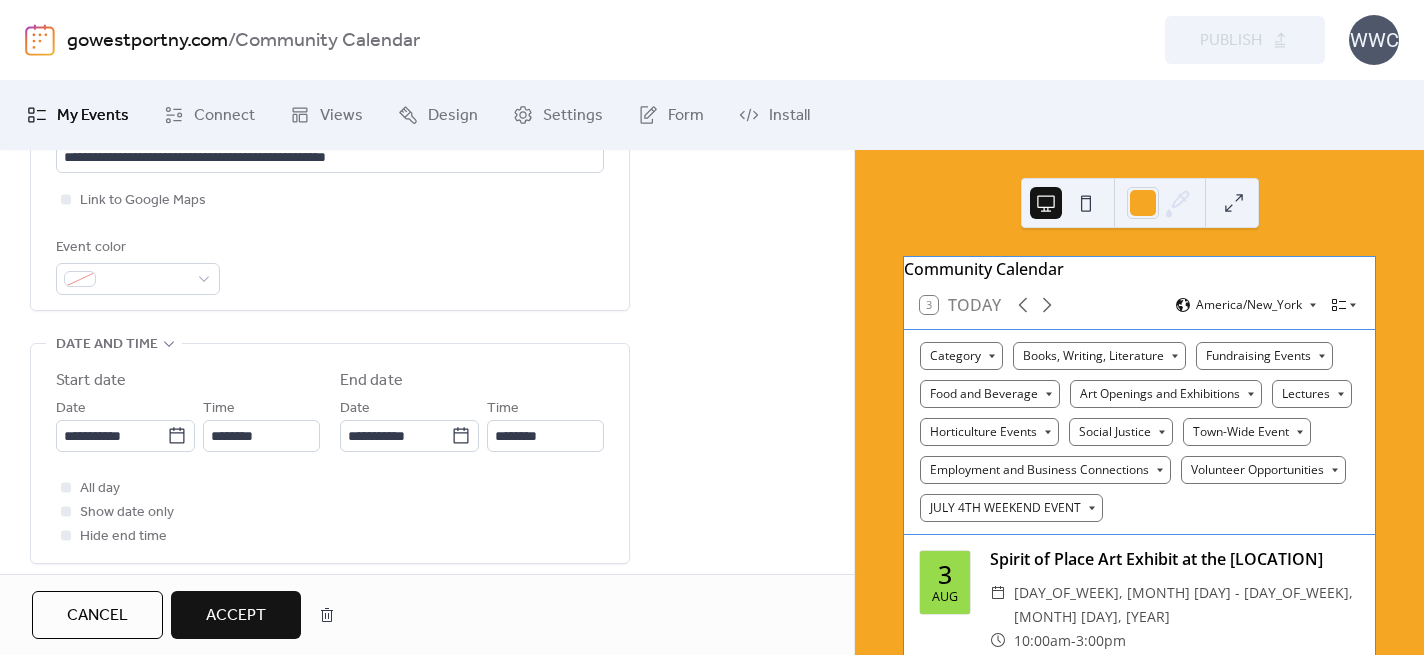 scroll, scrollTop: 618, scrollLeft: 0, axis: vertical 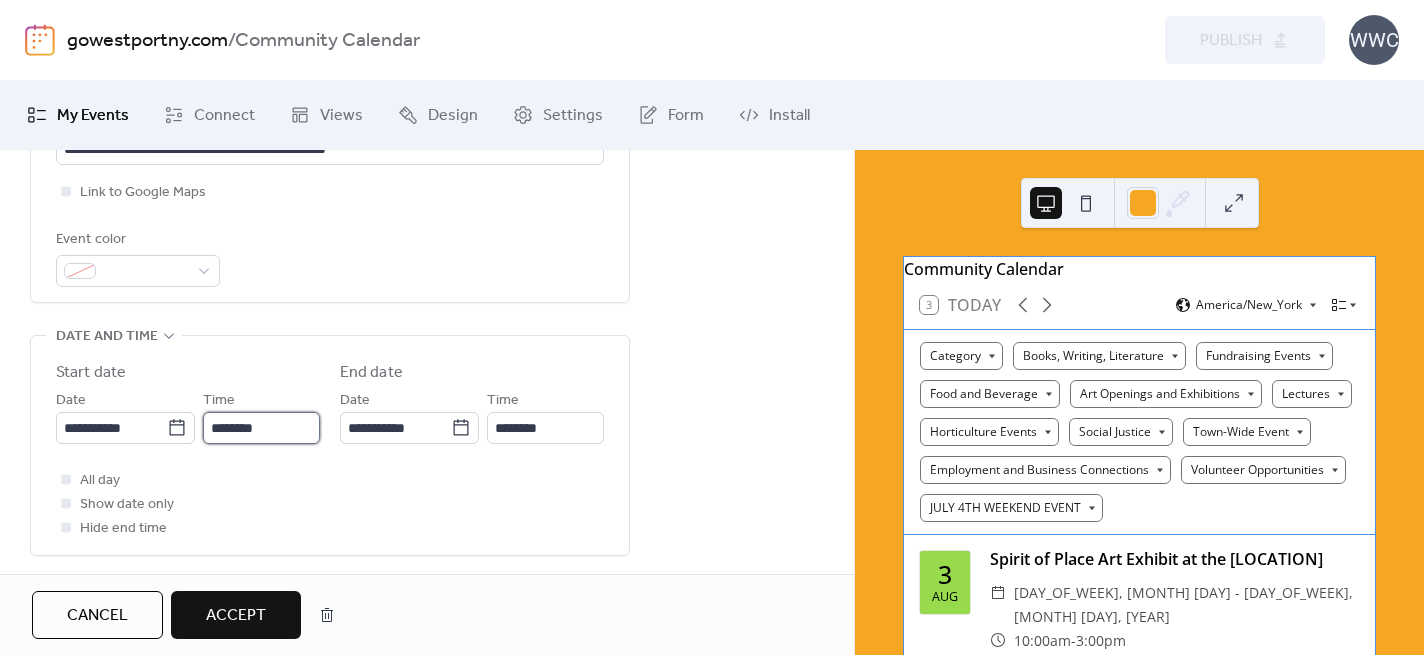 click on "********" at bounding box center [261, 428] 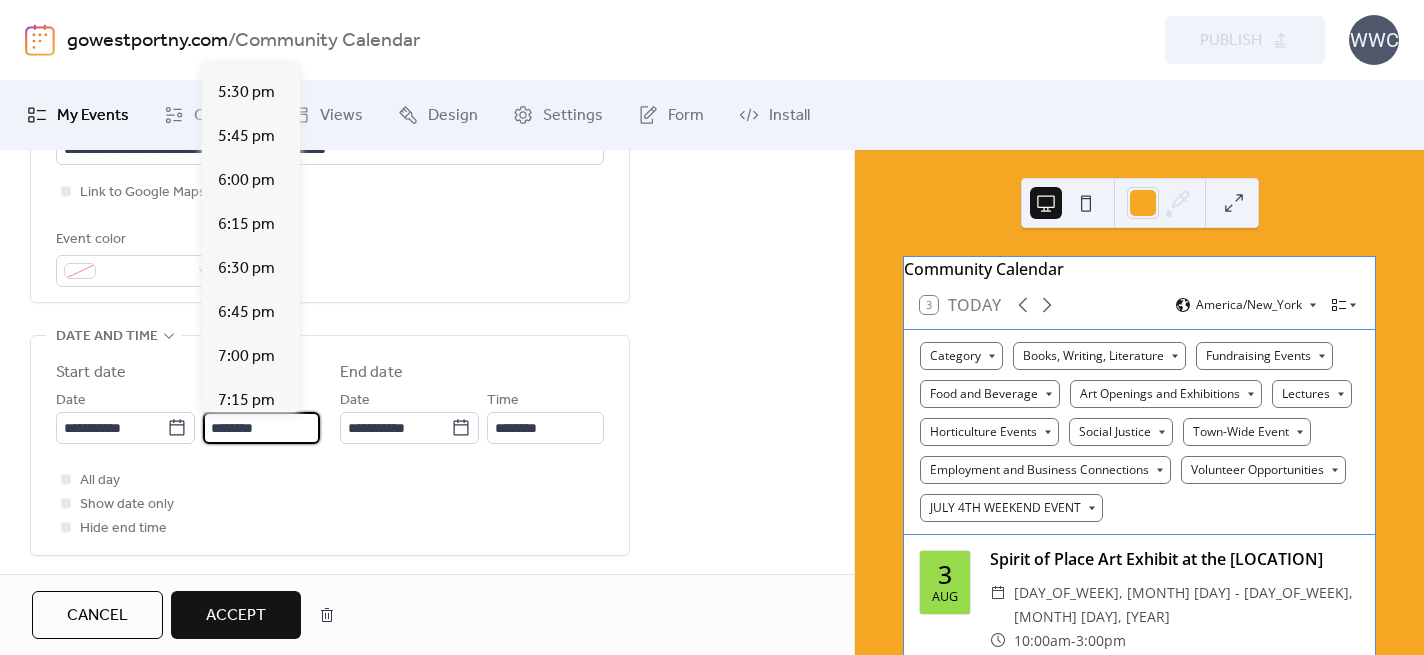 scroll, scrollTop: 3079, scrollLeft: 0, axis: vertical 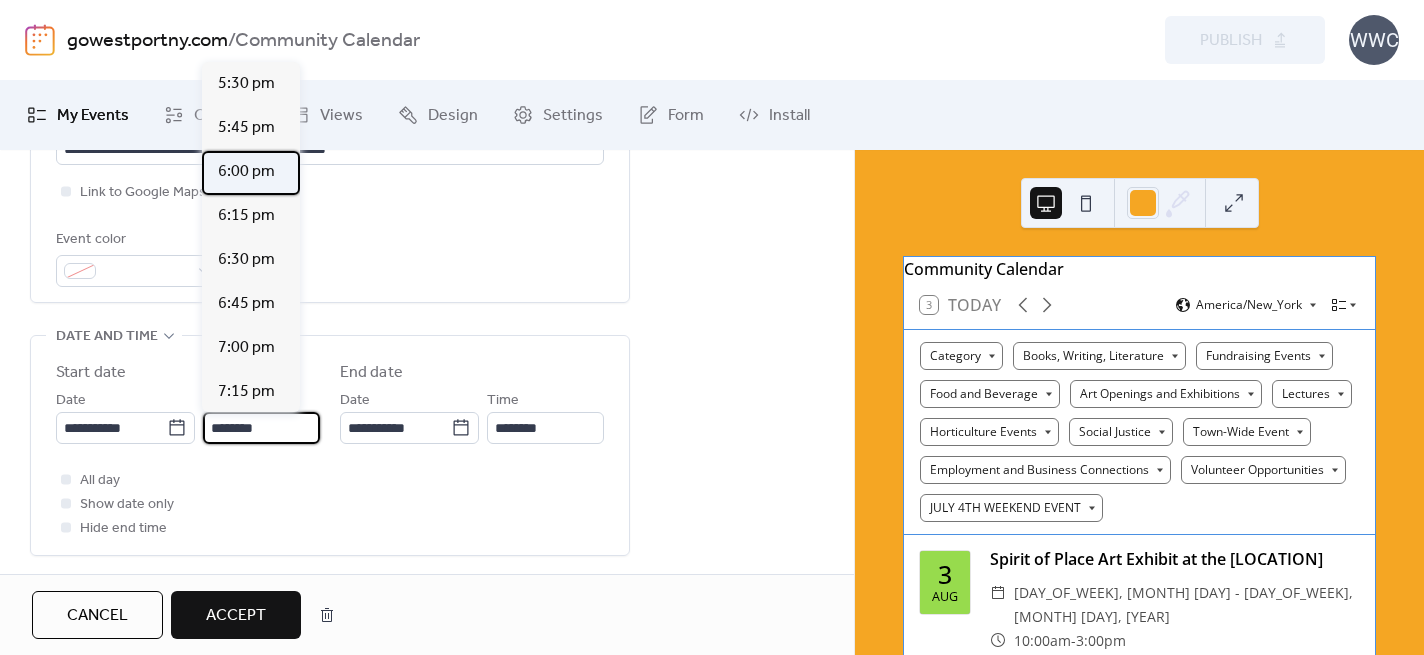 click on "6:00 pm" at bounding box center (246, 172) 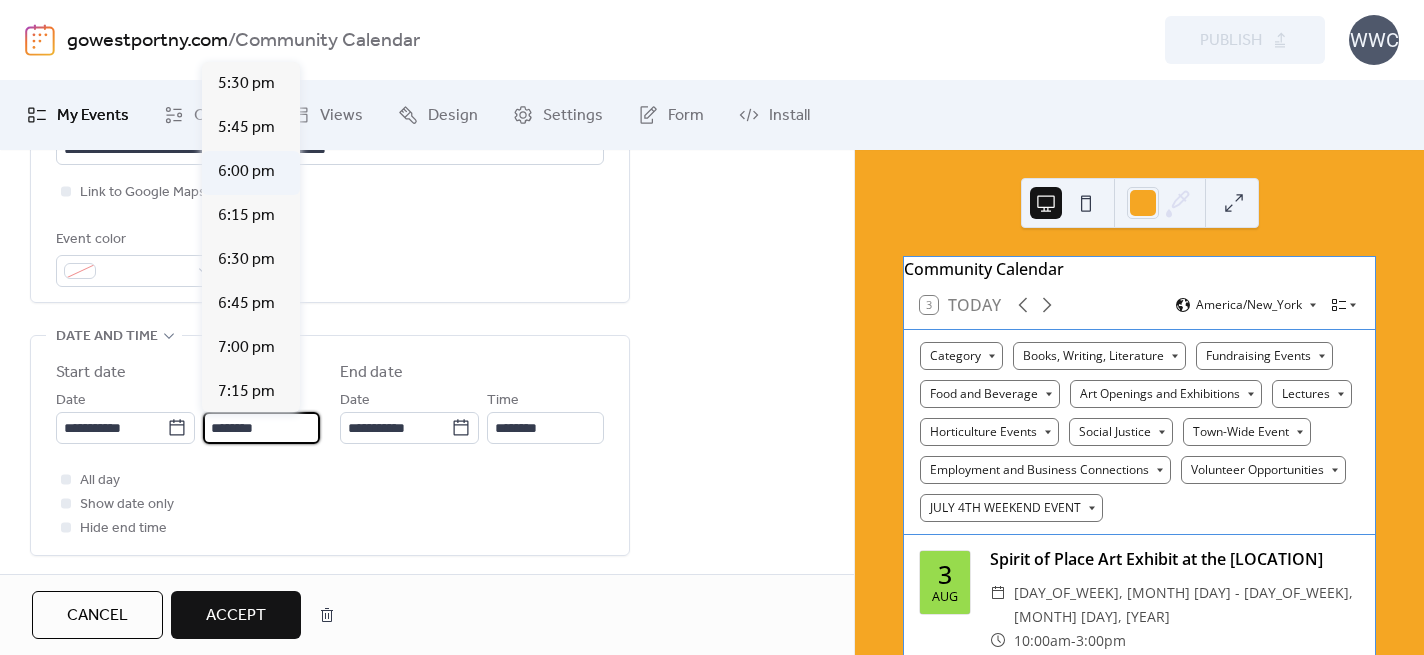 type on "*******" 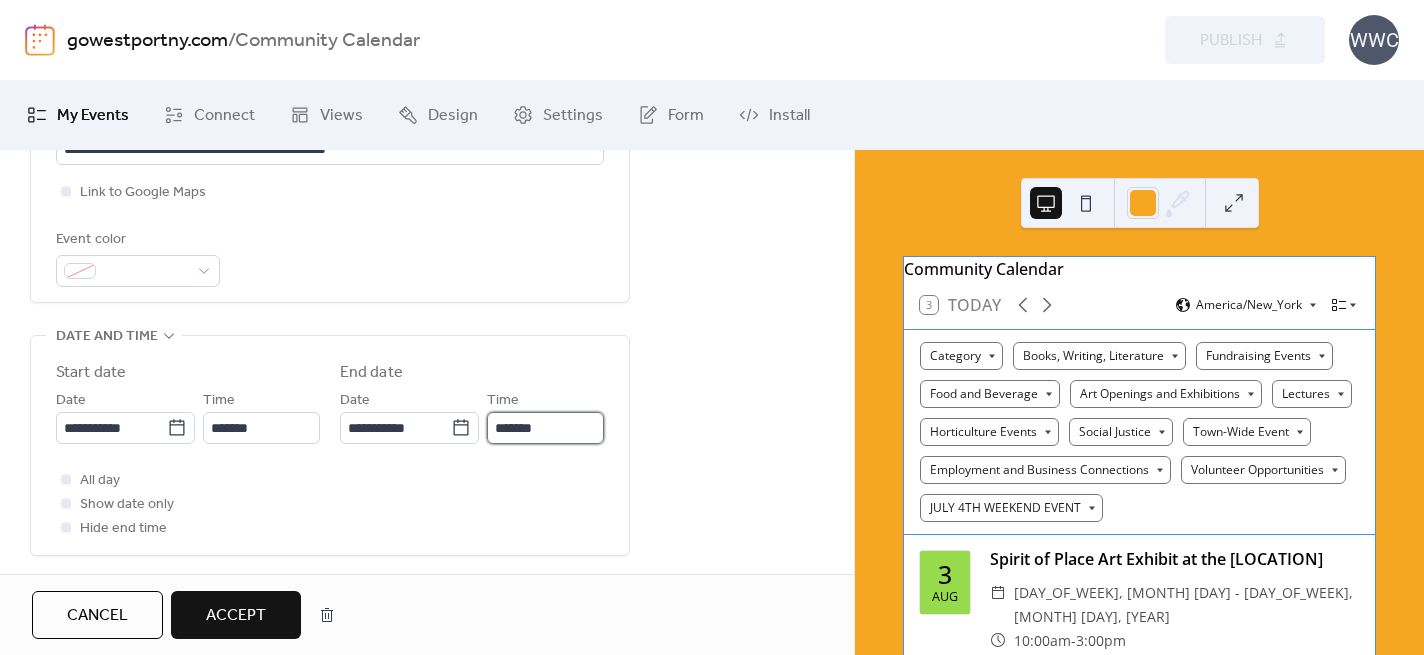 click on "*******" at bounding box center [545, 428] 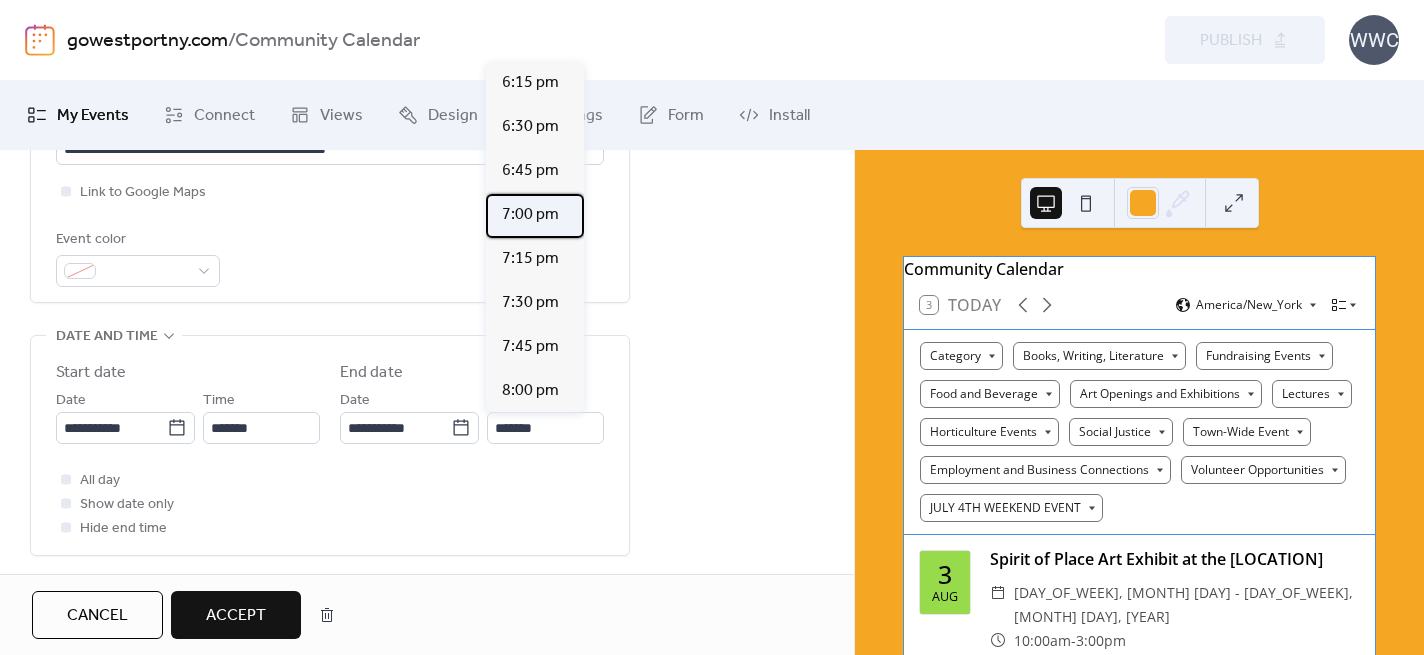 click on "7:00 pm" at bounding box center (530, 215) 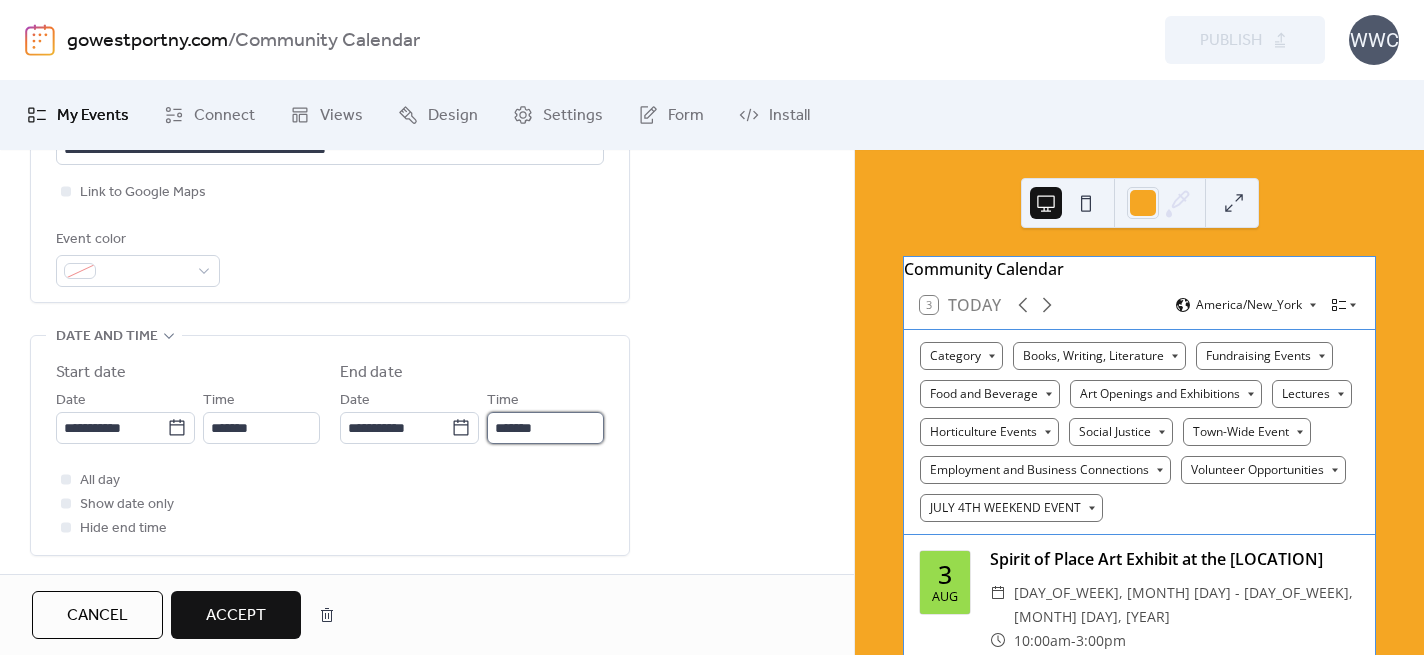 click on "*******" at bounding box center (545, 428) 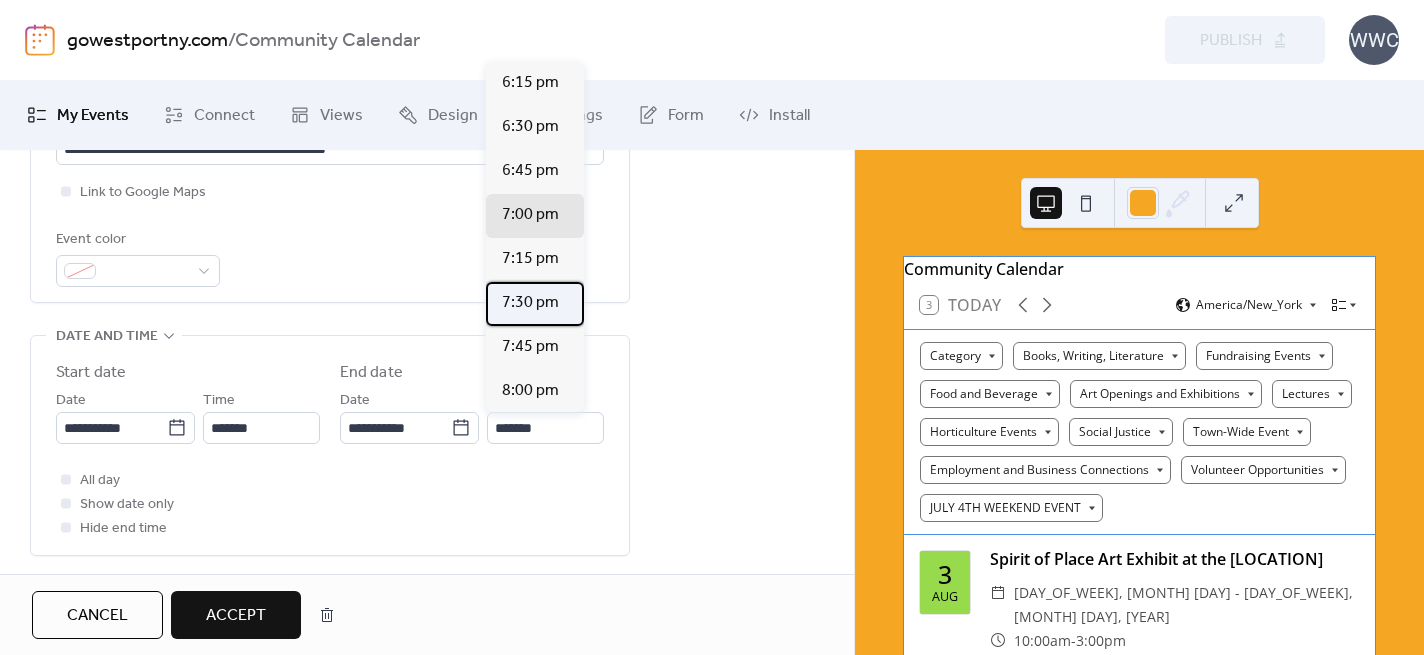 click on "7:30 pm" at bounding box center [530, 303] 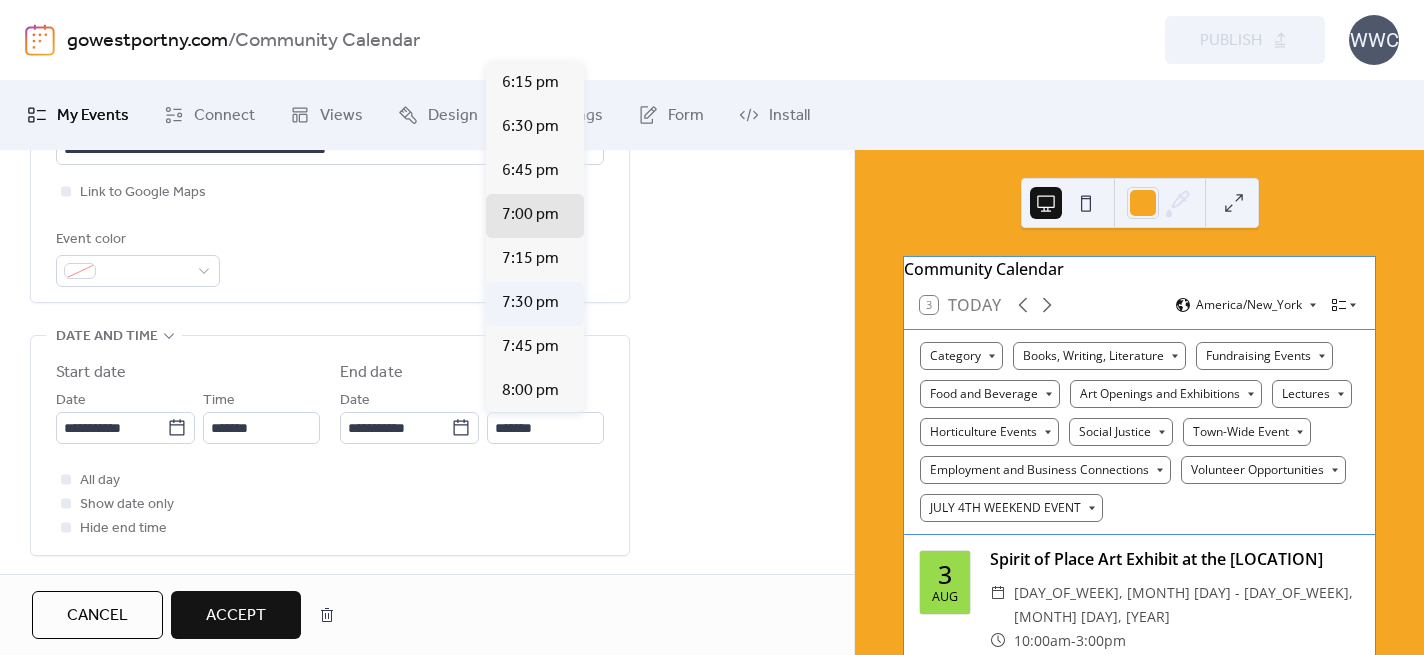 type on "*******" 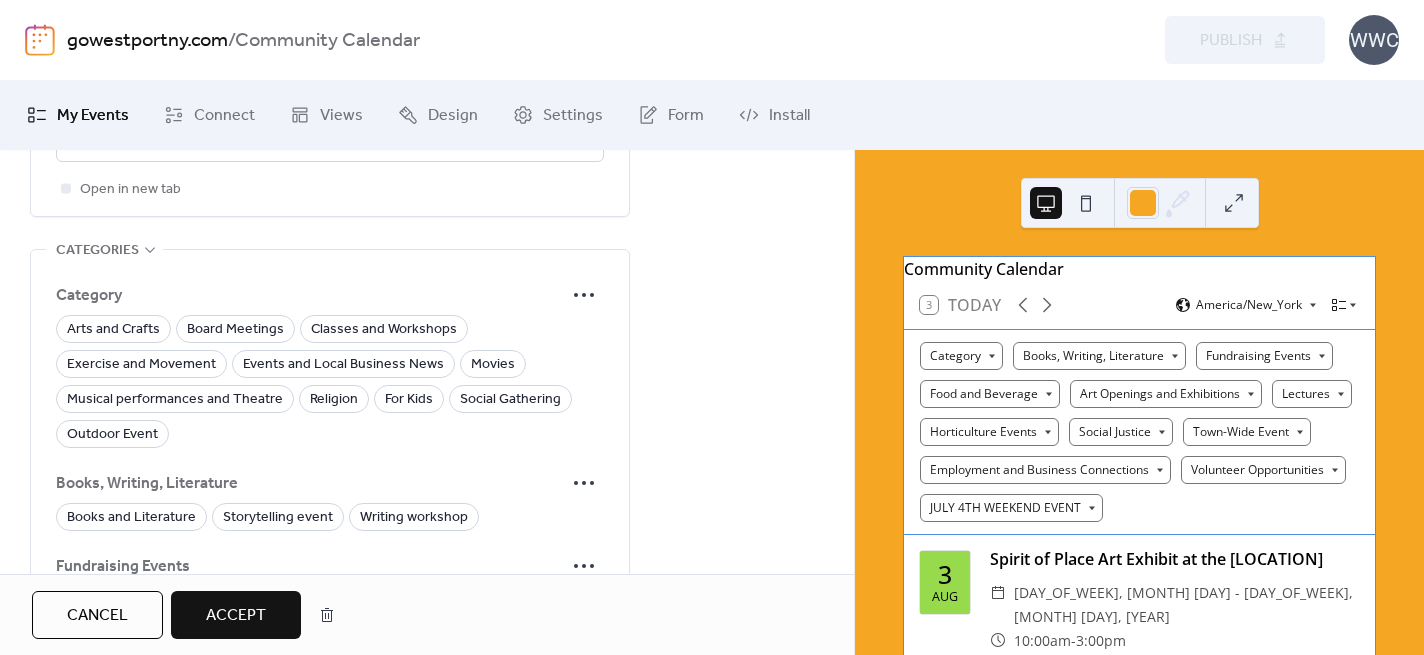 scroll, scrollTop: 1458, scrollLeft: 0, axis: vertical 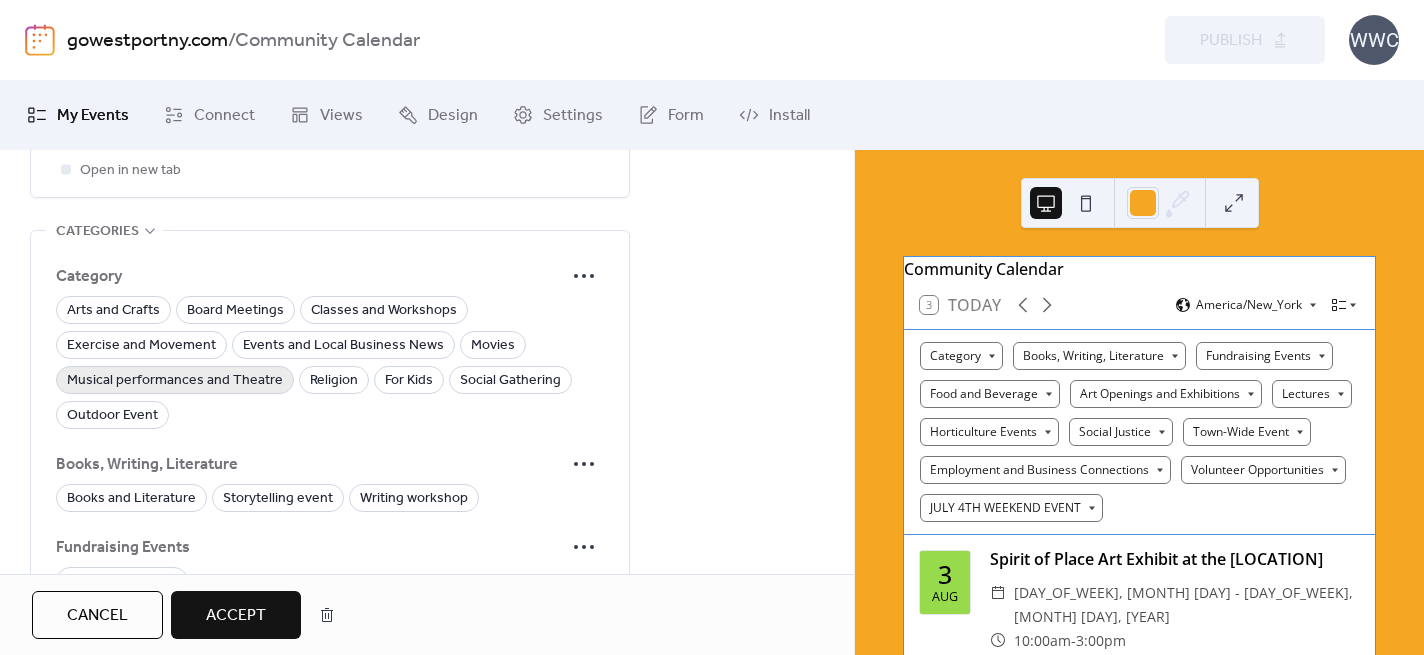 click on "Musical performances and Theatre" at bounding box center (175, 381) 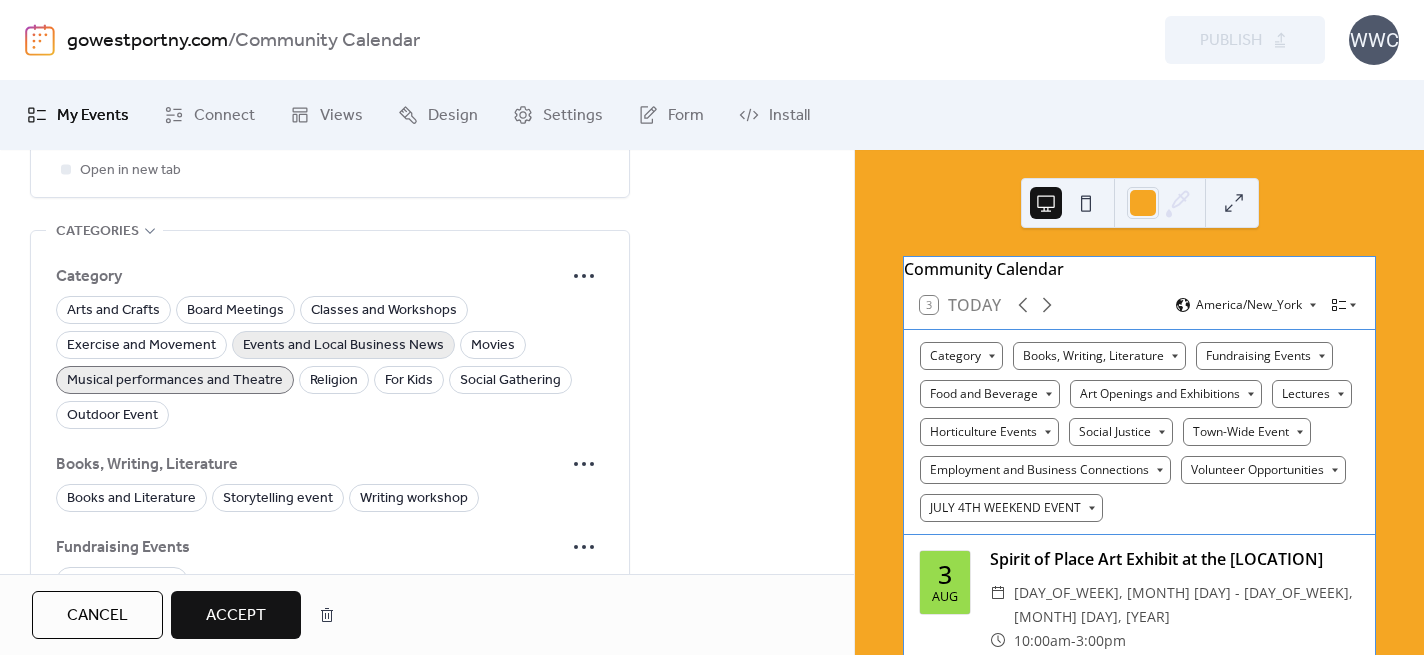 click on "Events and Local Business News" at bounding box center [343, 346] 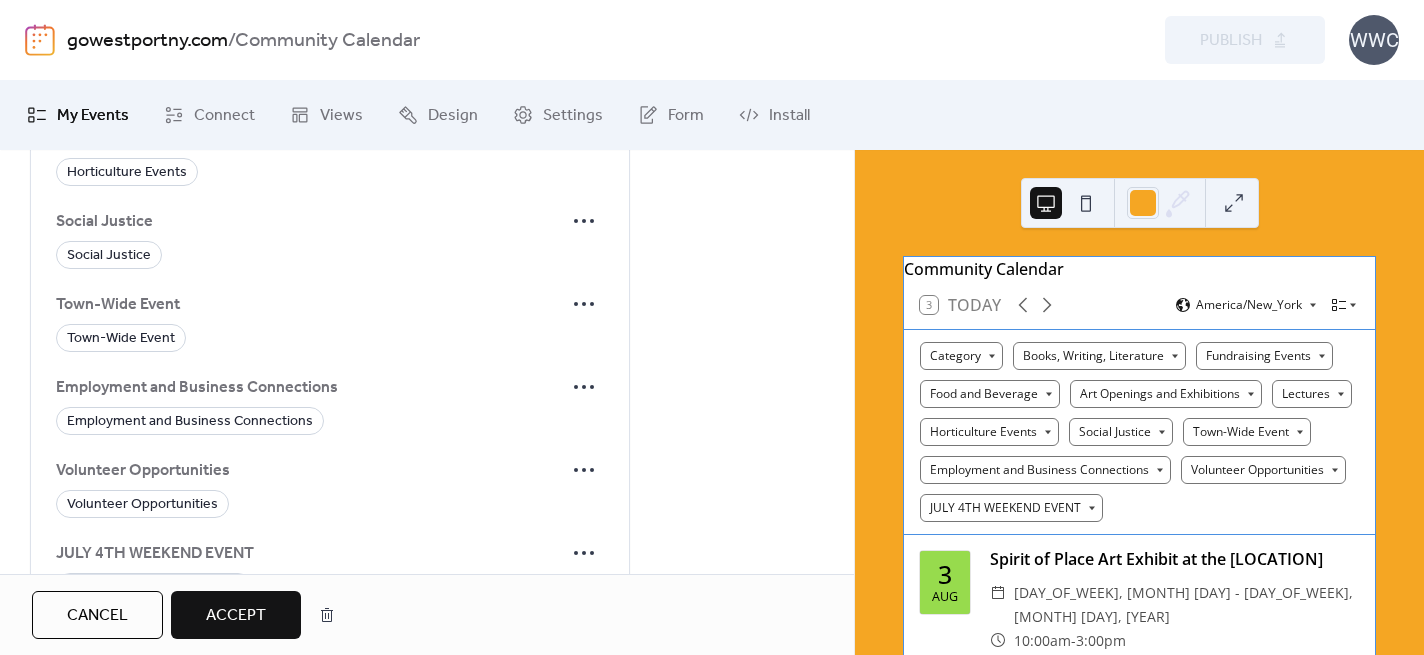 scroll, scrollTop: 2228, scrollLeft: 0, axis: vertical 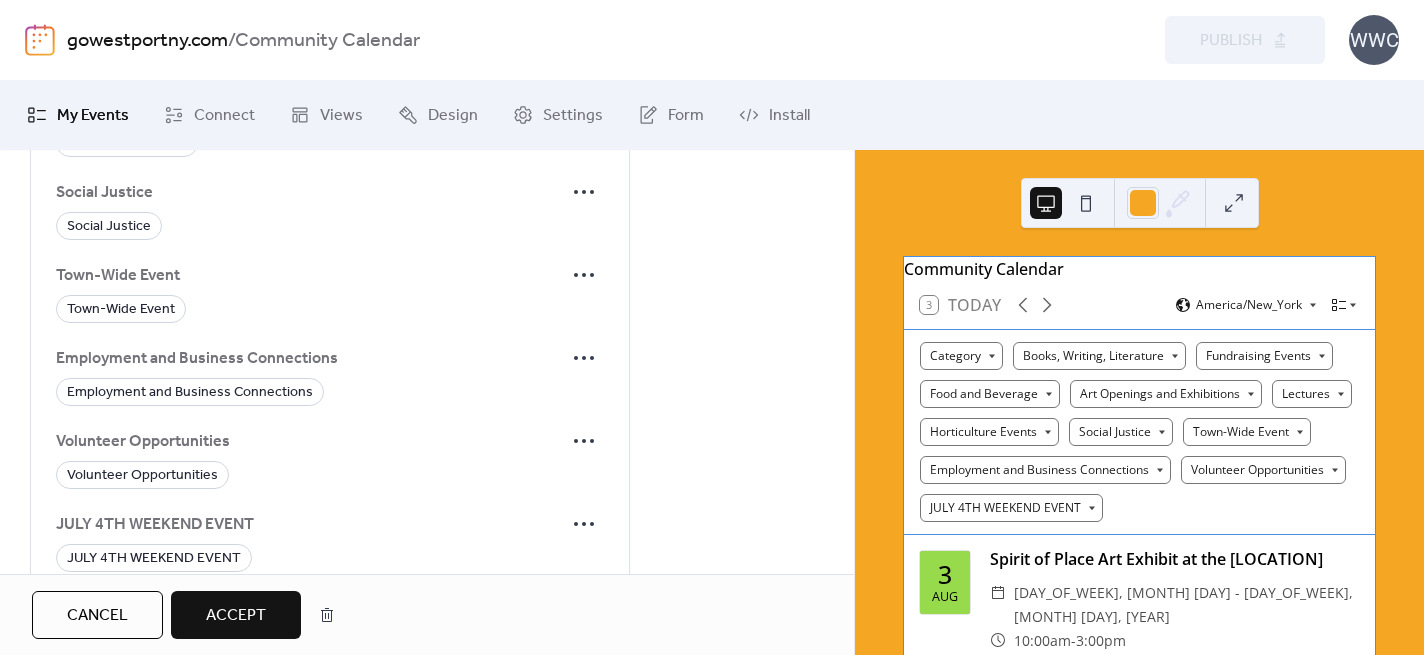 click on "Accept" at bounding box center [236, 616] 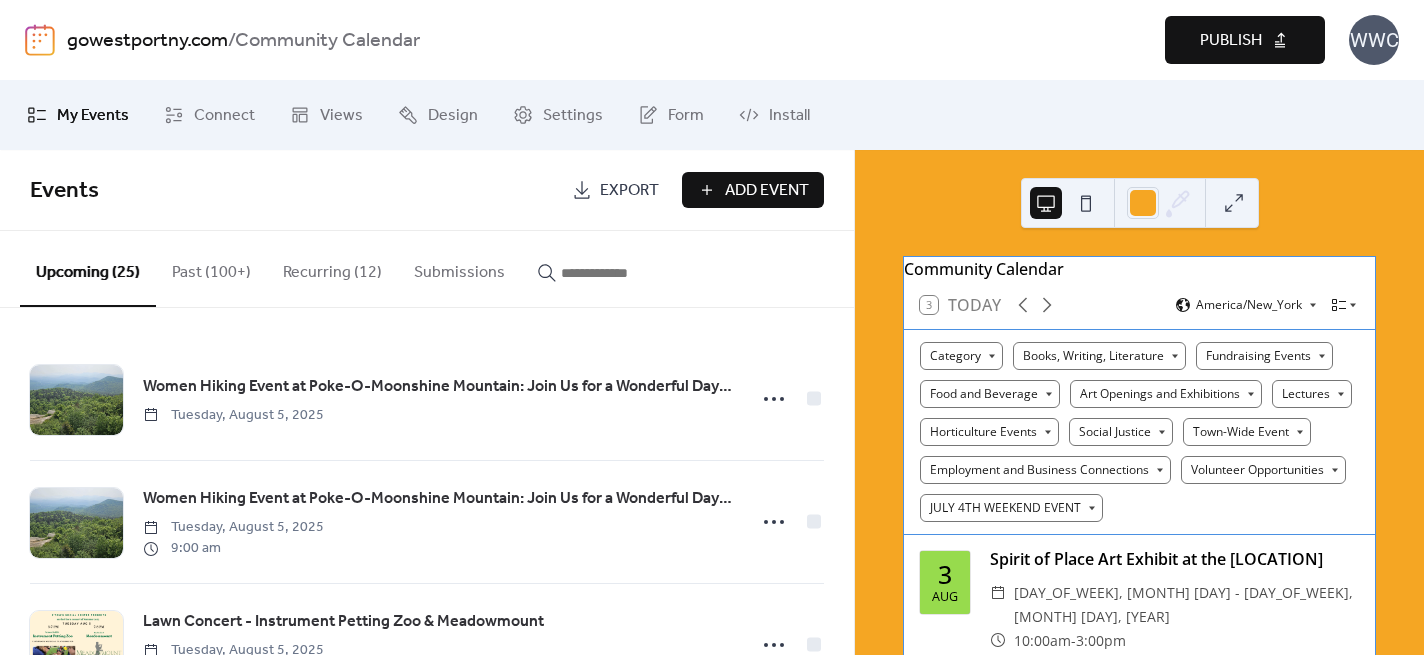 click on "Publish" at bounding box center (1231, 41) 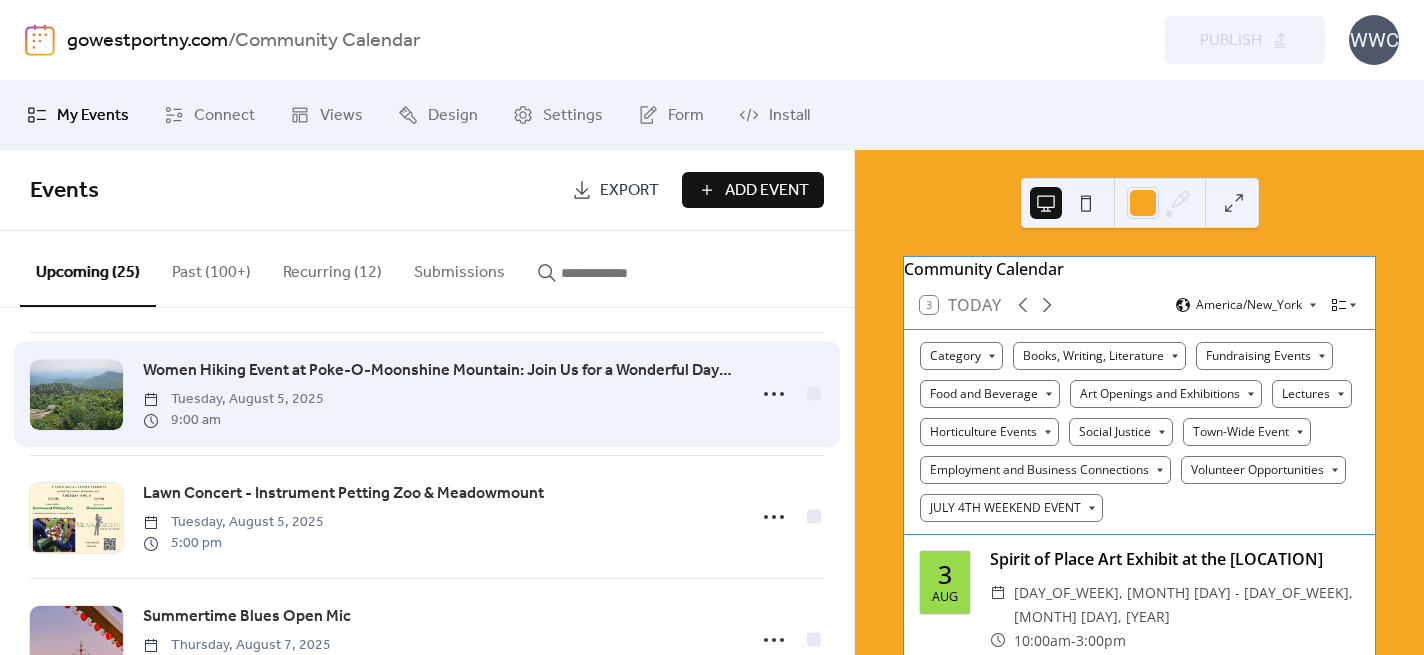 scroll, scrollTop: 0, scrollLeft: 0, axis: both 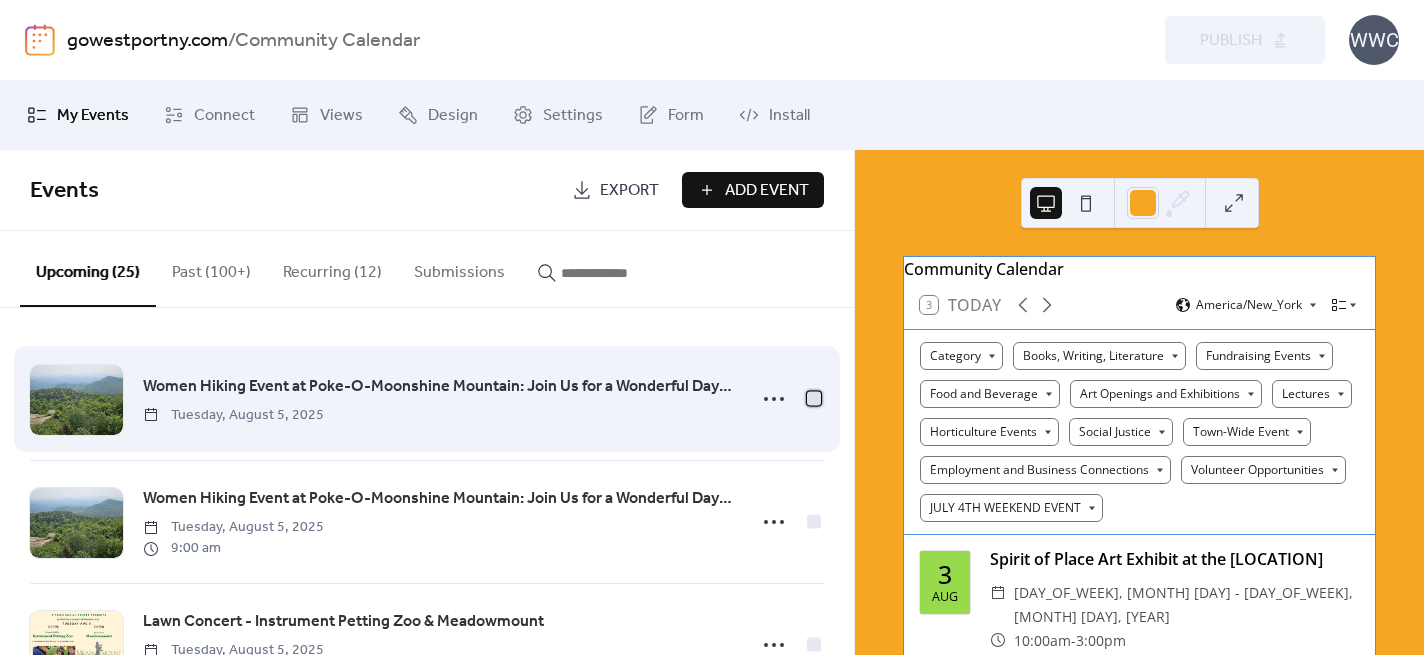 click at bounding box center (814, 398) 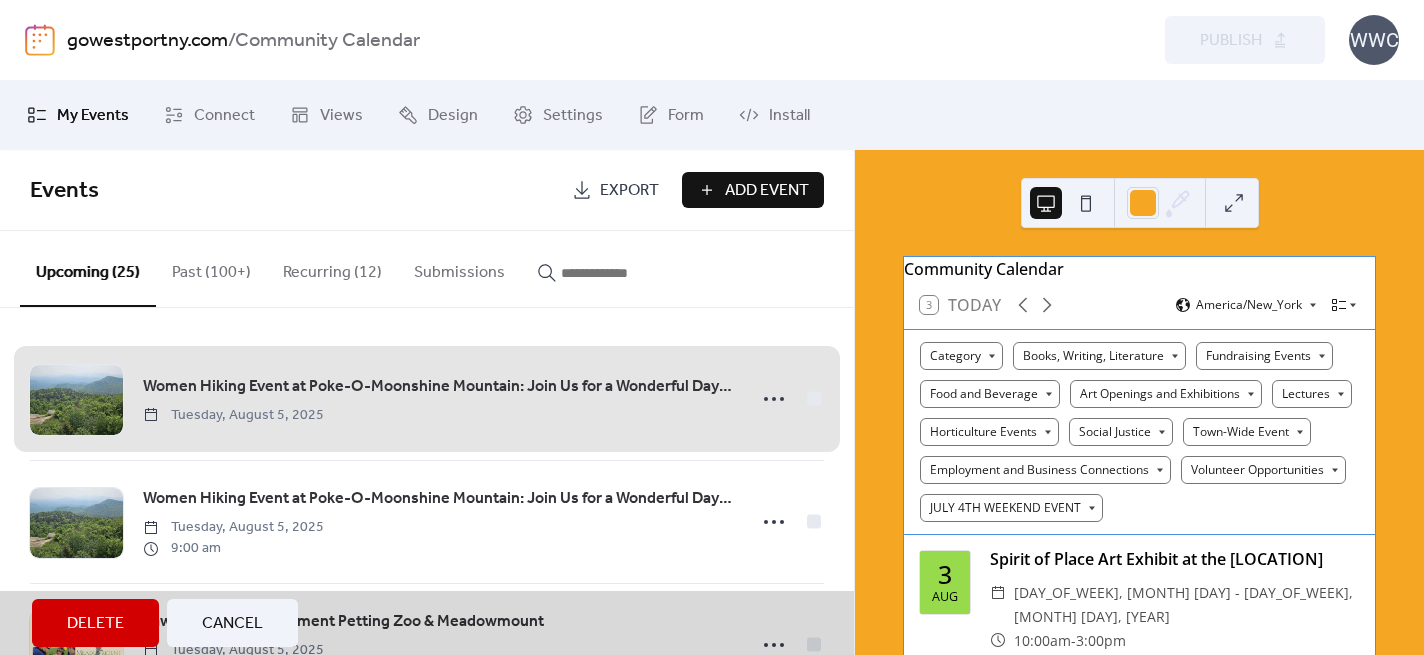 click on "Delete" at bounding box center (95, 624) 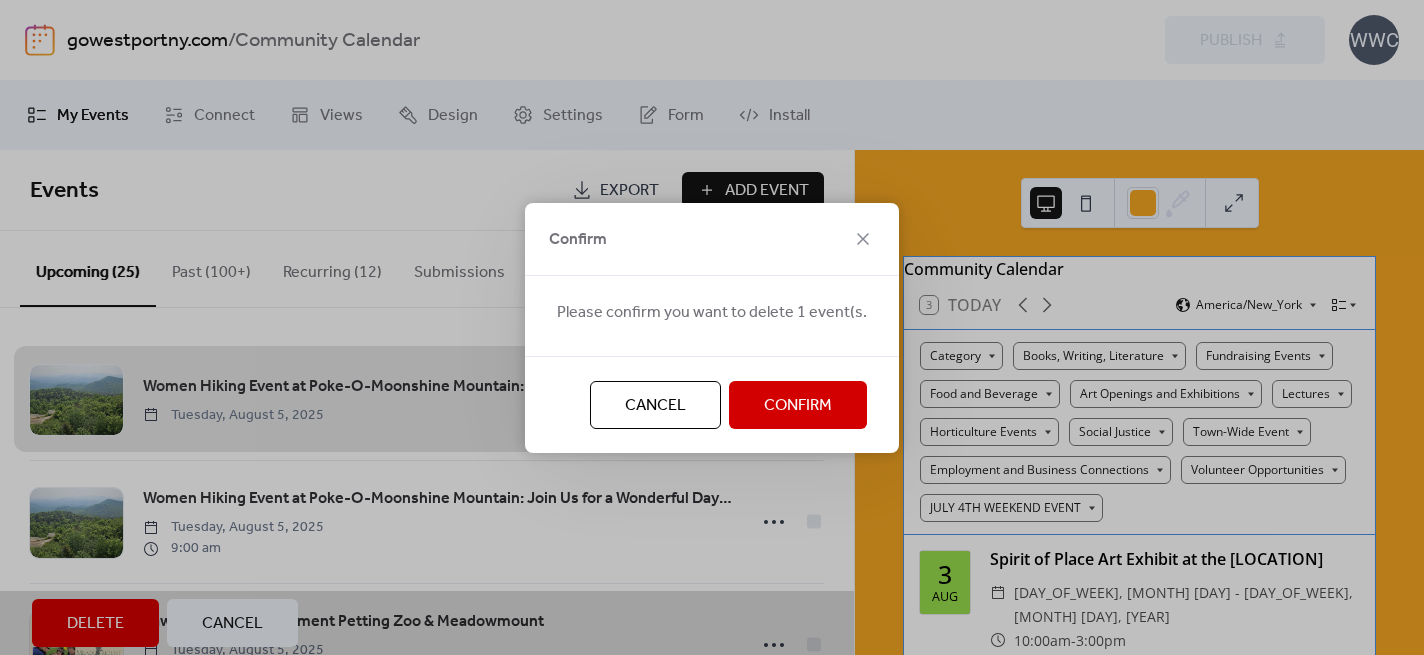 click on "Confirm" at bounding box center (798, 406) 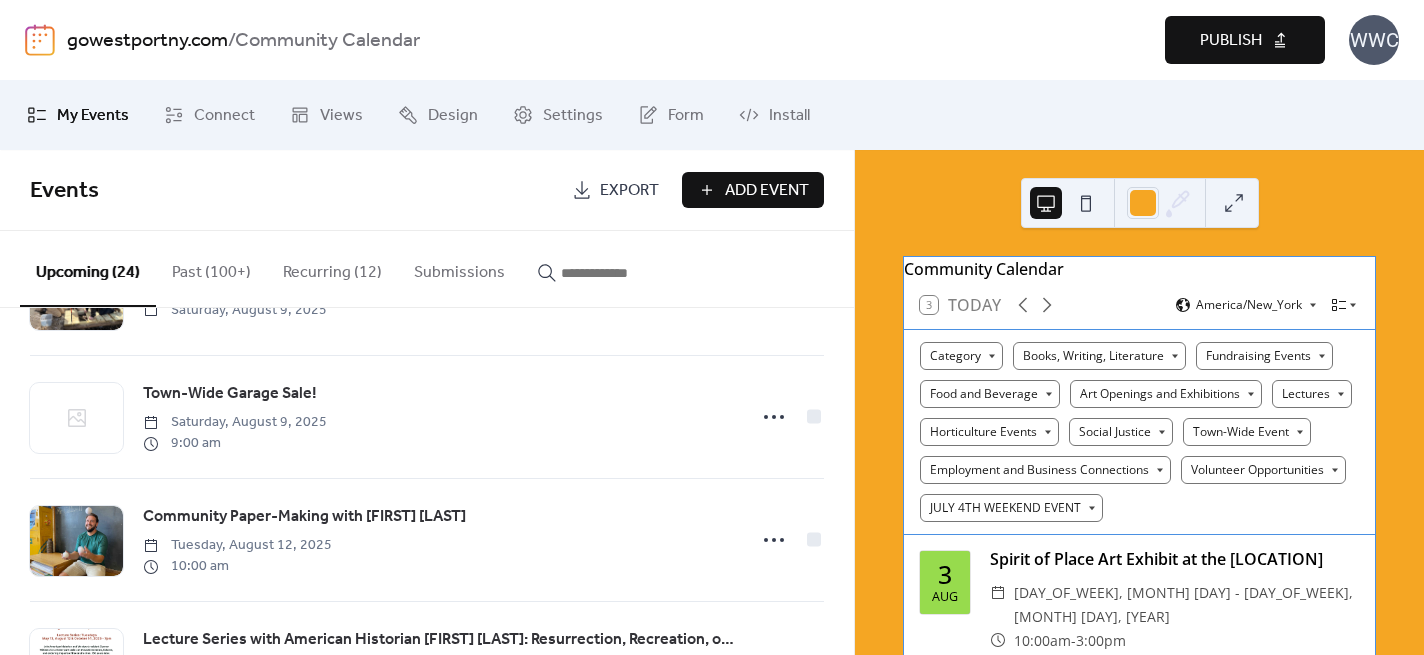 scroll, scrollTop: 591, scrollLeft: 0, axis: vertical 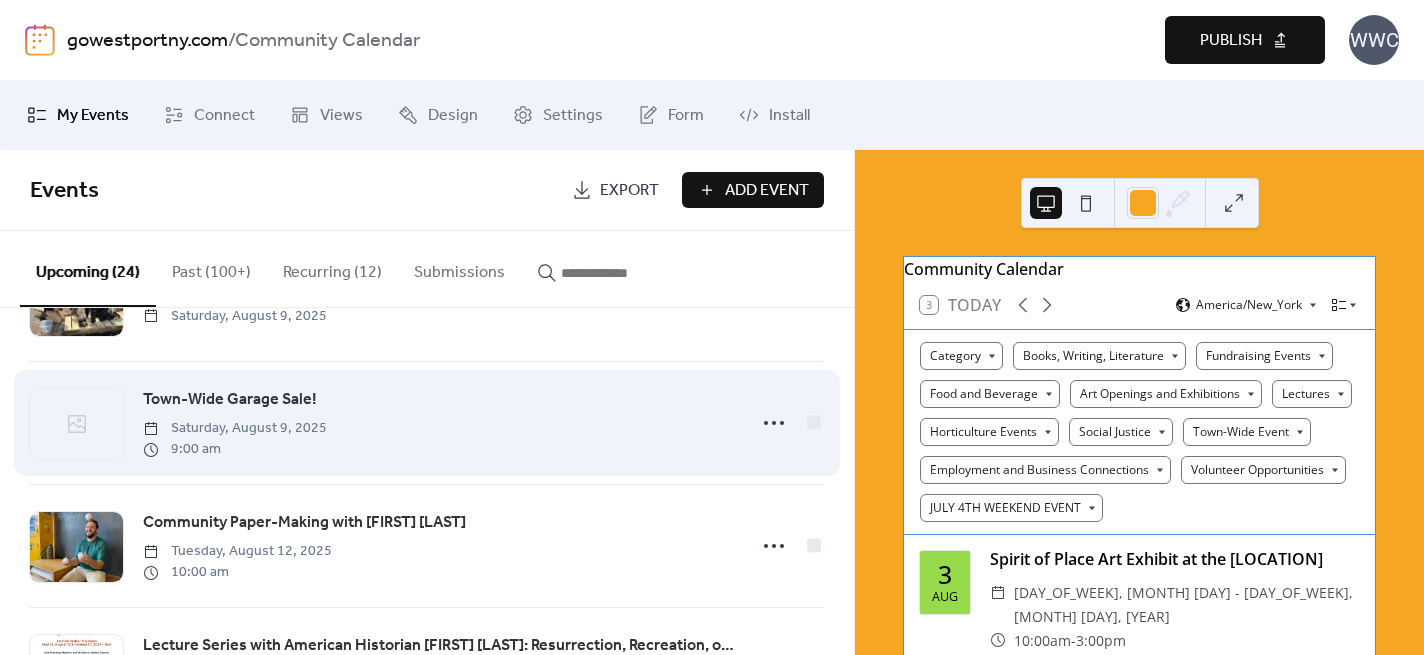 click on "Town-Wide Garage Sale!" at bounding box center [230, 400] 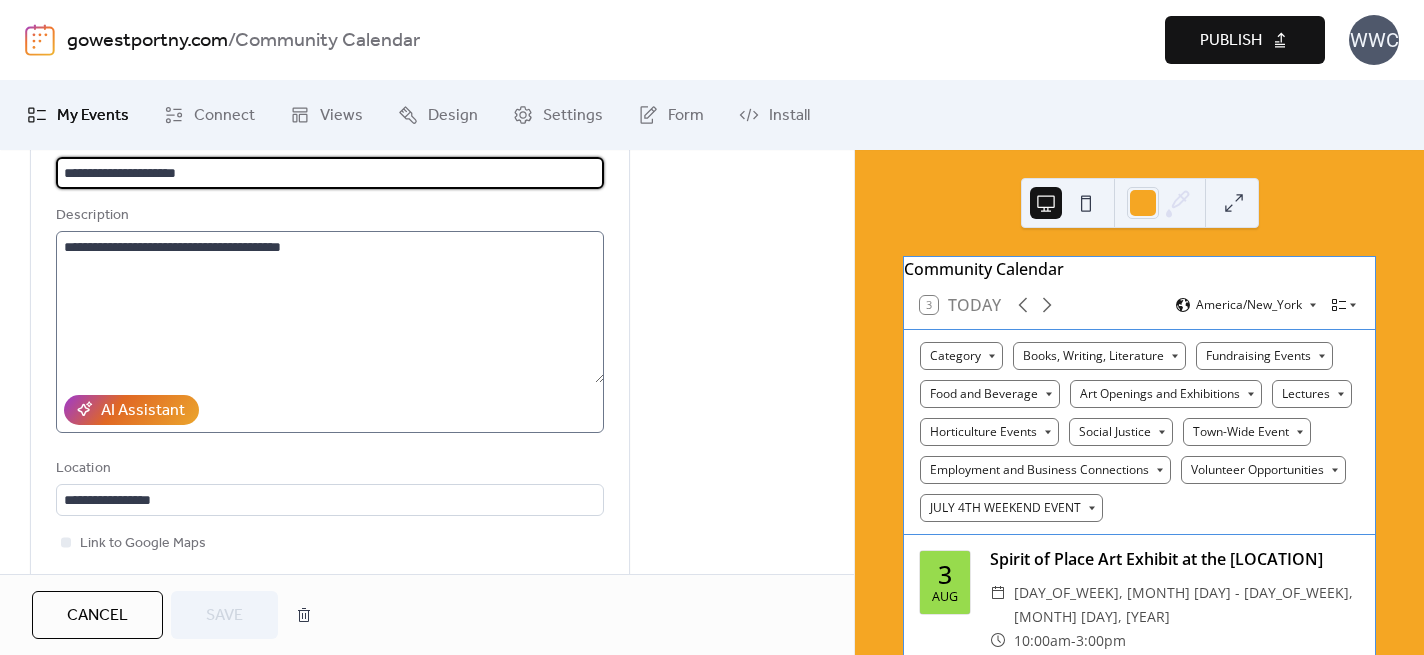 scroll, scrollTop: 159, scrollLeft: 0, axis: vertical 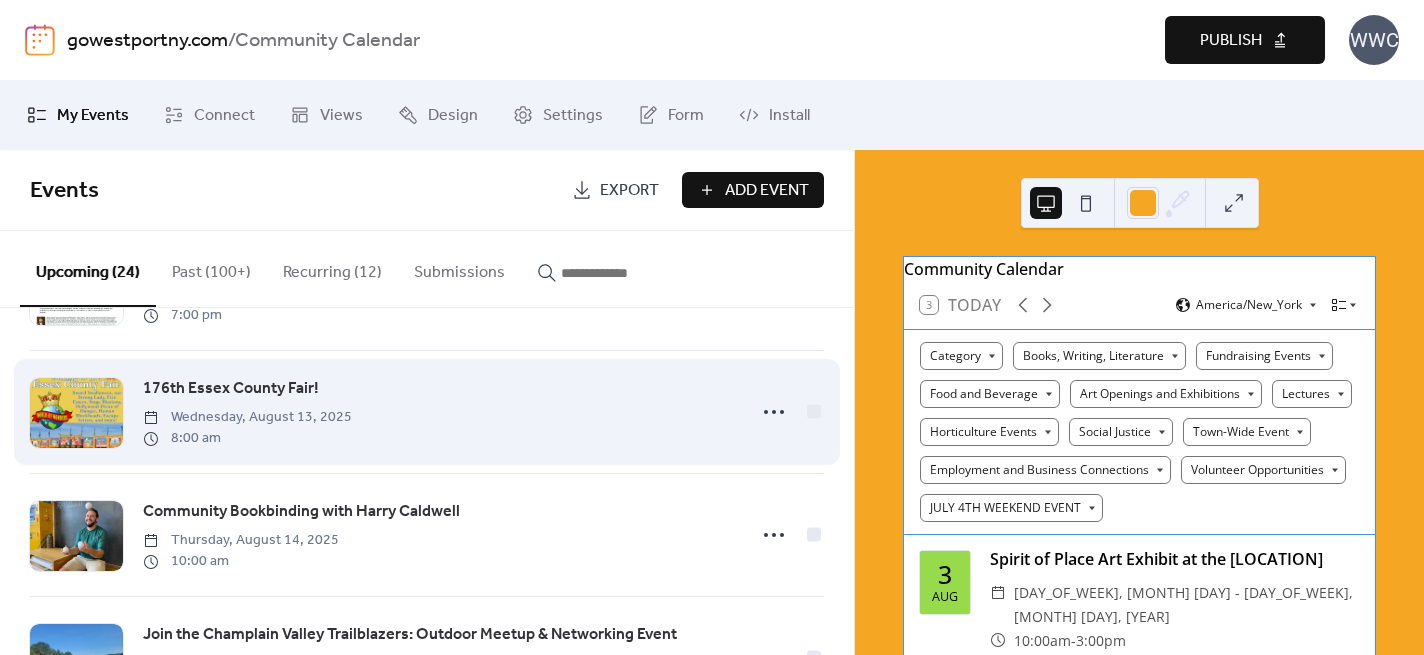 click on "176th Essex County Fair!" at bounding box center (231, 389) 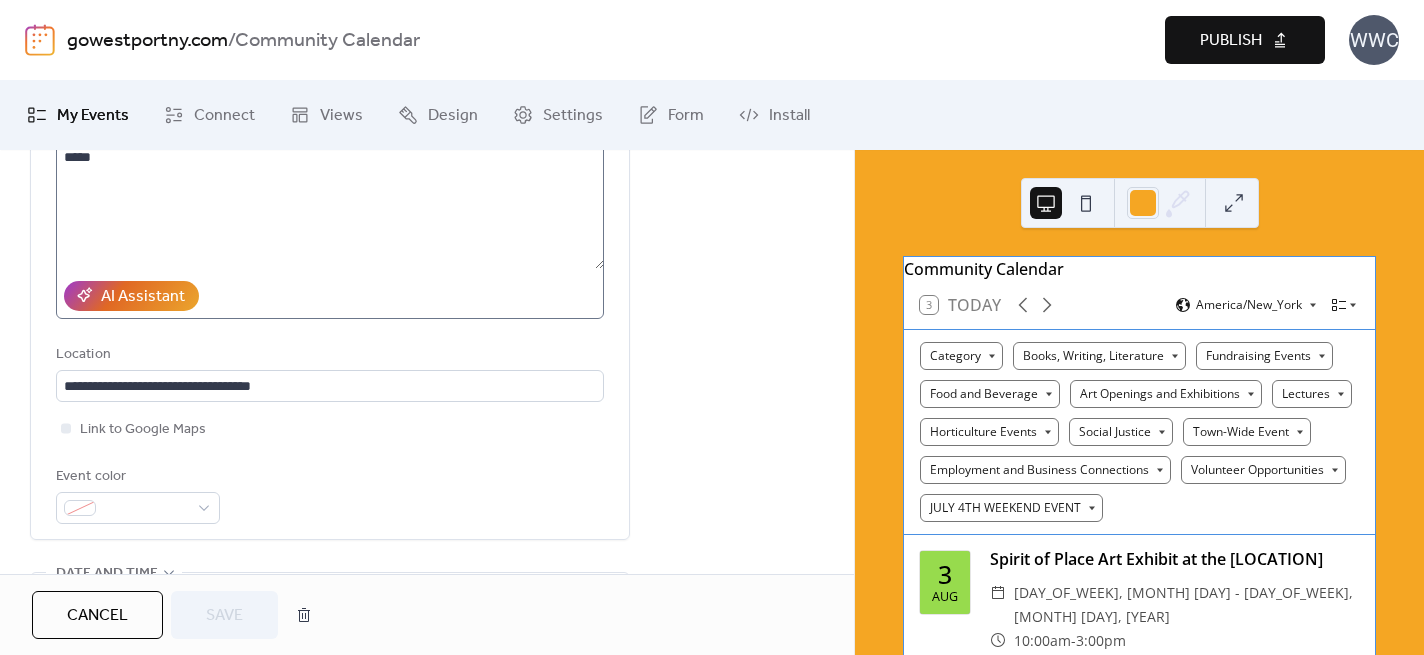 scroll, scrollTop: 0, scrollLeft: 0, axis: both 